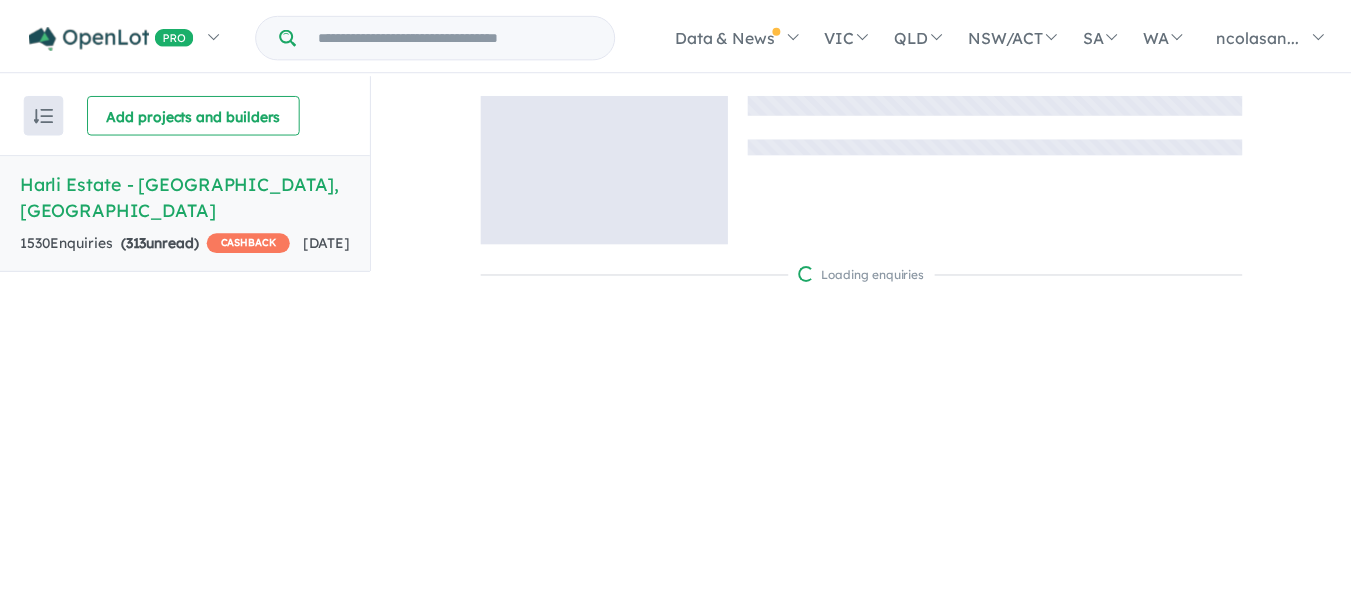 scroll, scrollTop: 0, scrollLeft: 0, axis: both 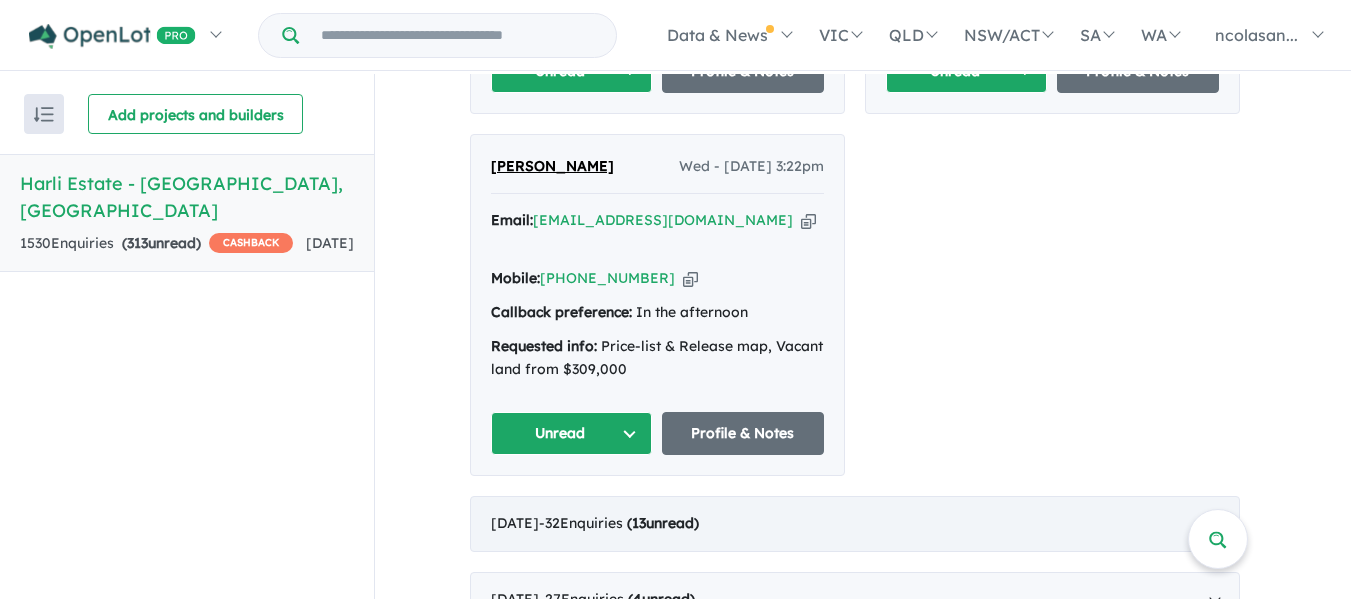 click on "June 2025  -  32  Enquir ies   ( 13  unread)" at bounding box center (855, 524) 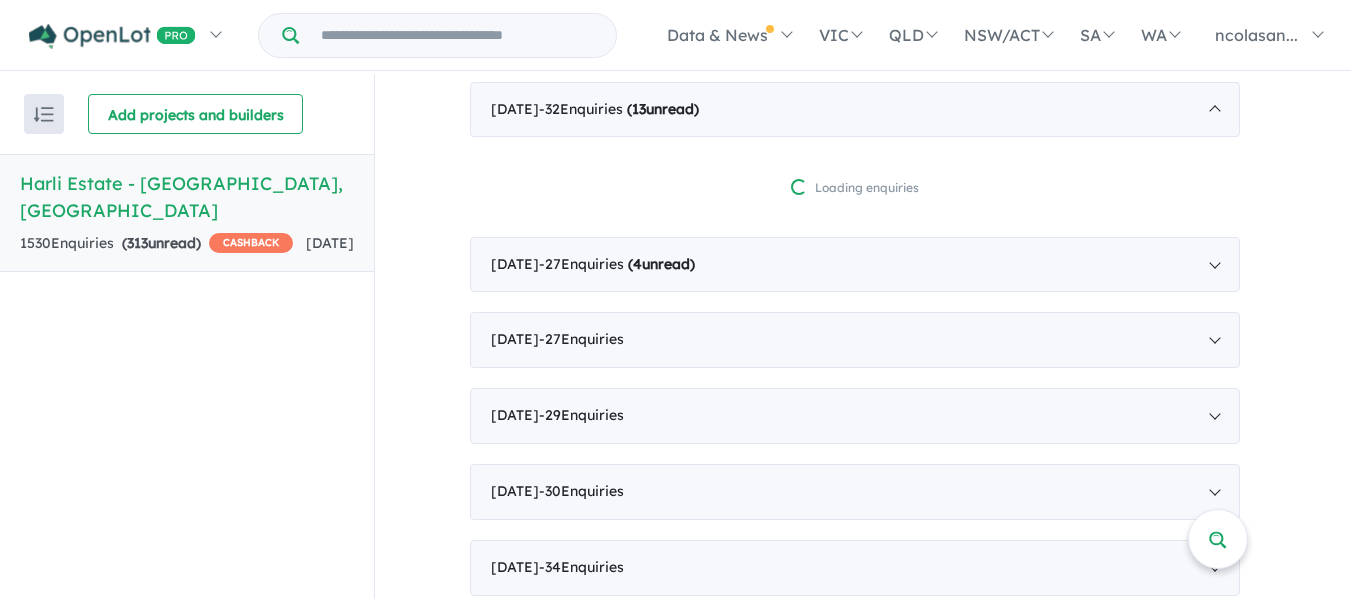 scroll, scrollTop: 860, scrollLeft: 0, axis: vertical 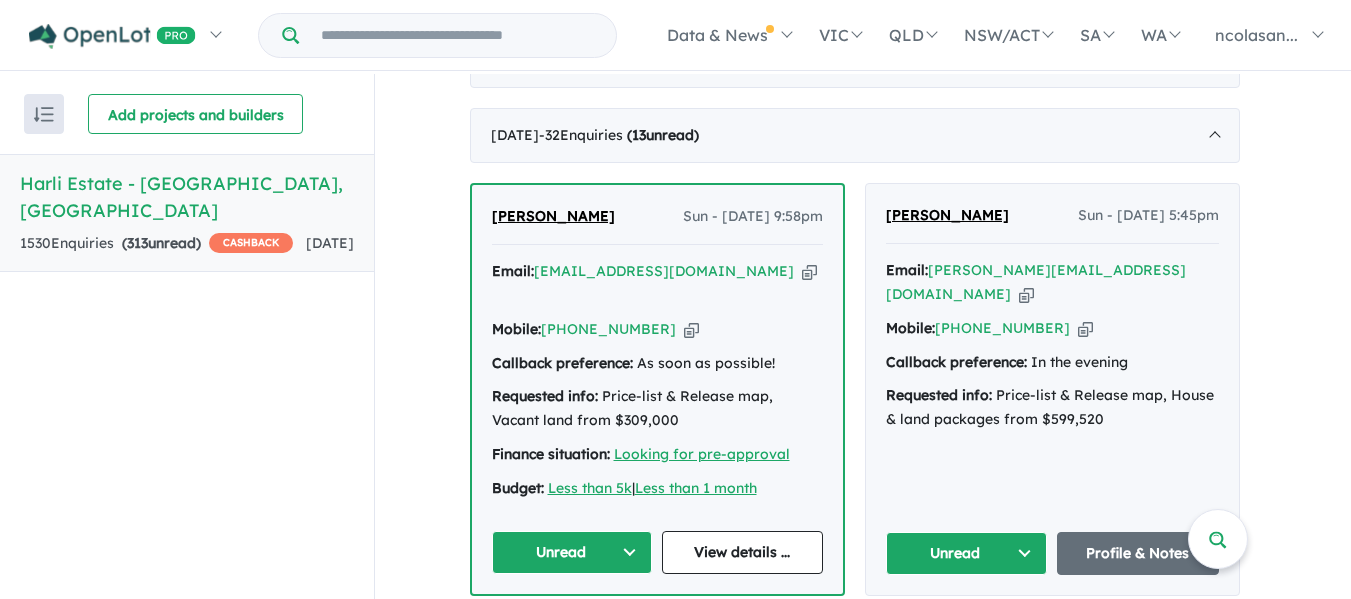 click on "Unread" at bounding box center (572, 552) 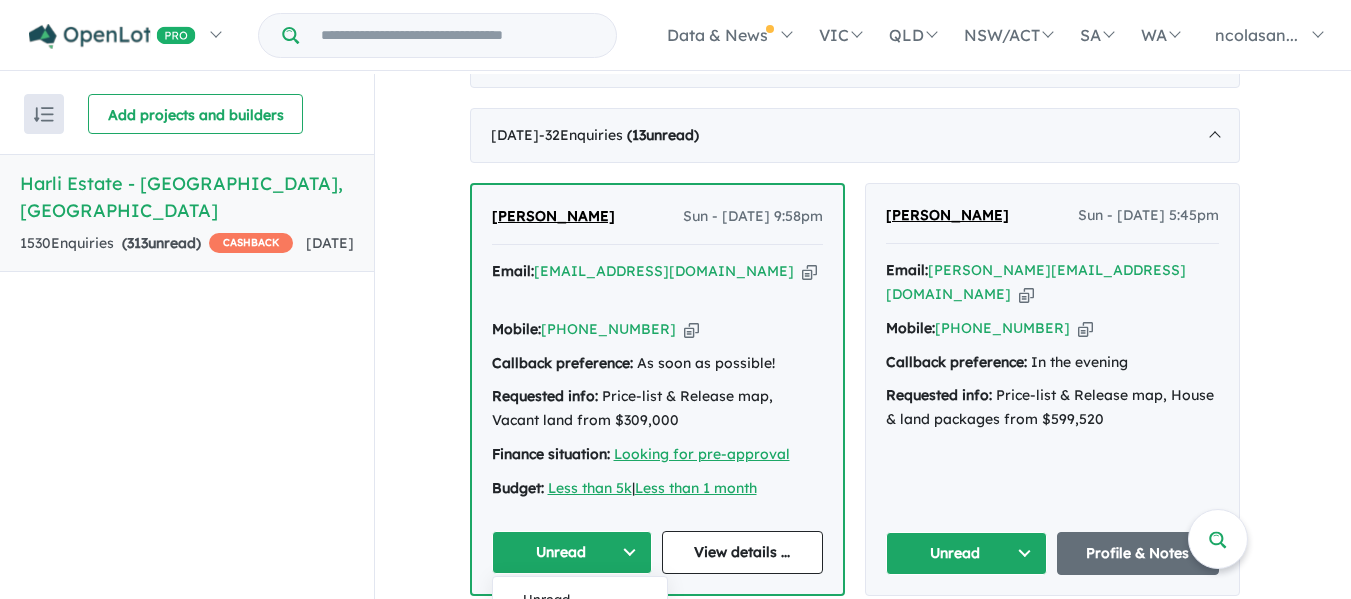 click on "Assigned" at bounding box center [580, 646] 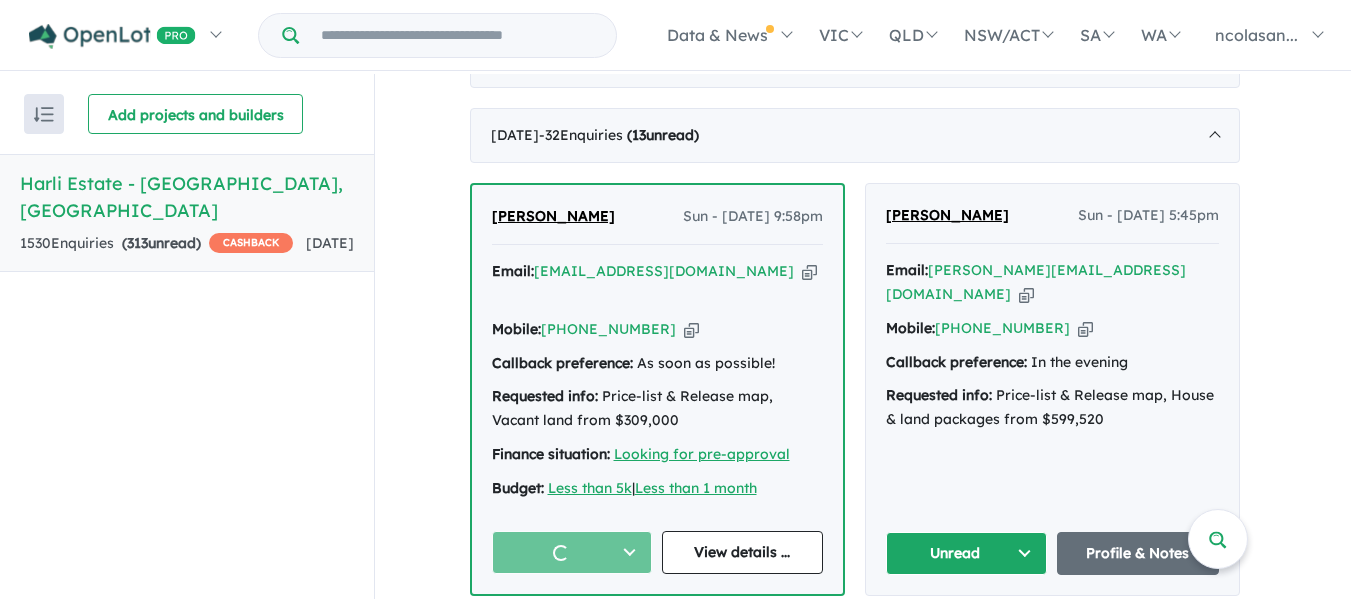 click on "Unread" at bounding box center (967, 553) 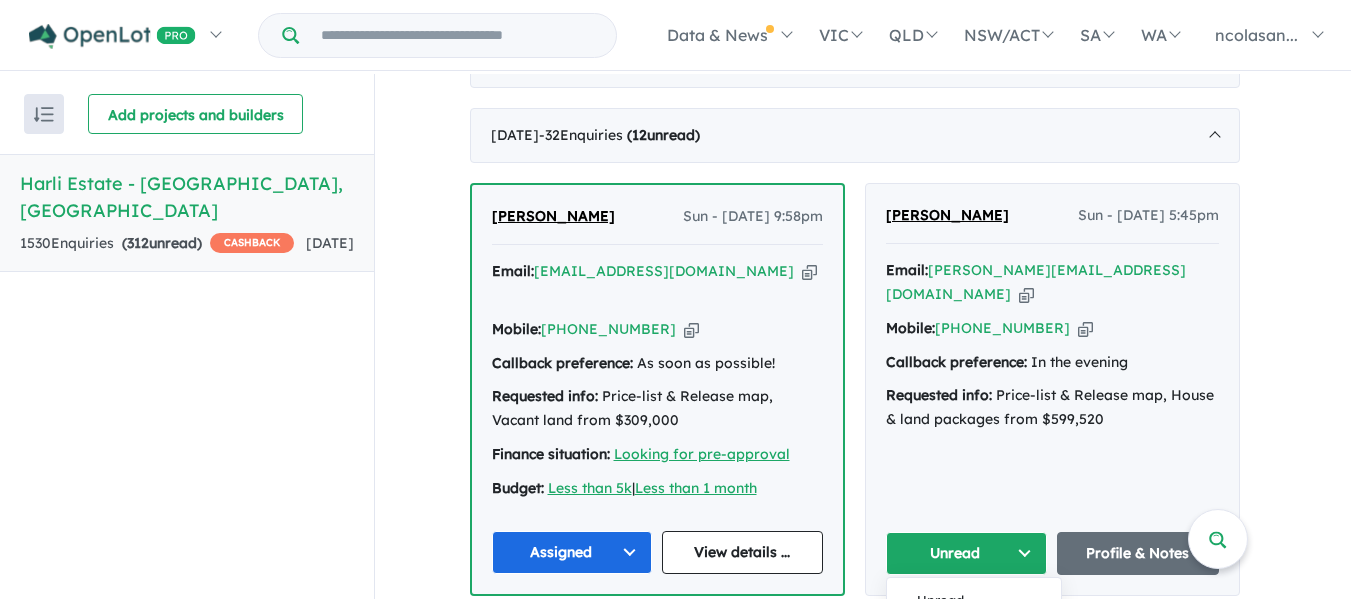 click on "Assigned" at bounding box center [974, 647] 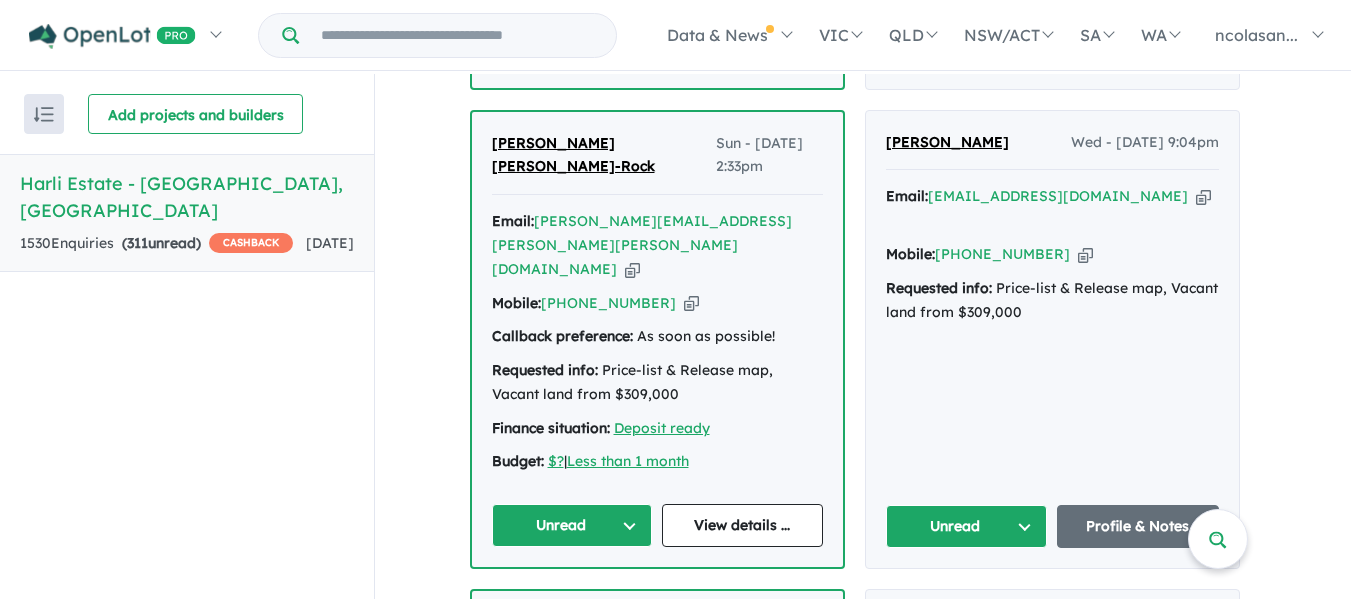 scroll, scrollTop: 1460, scrollLeft: 0, axis: vertical 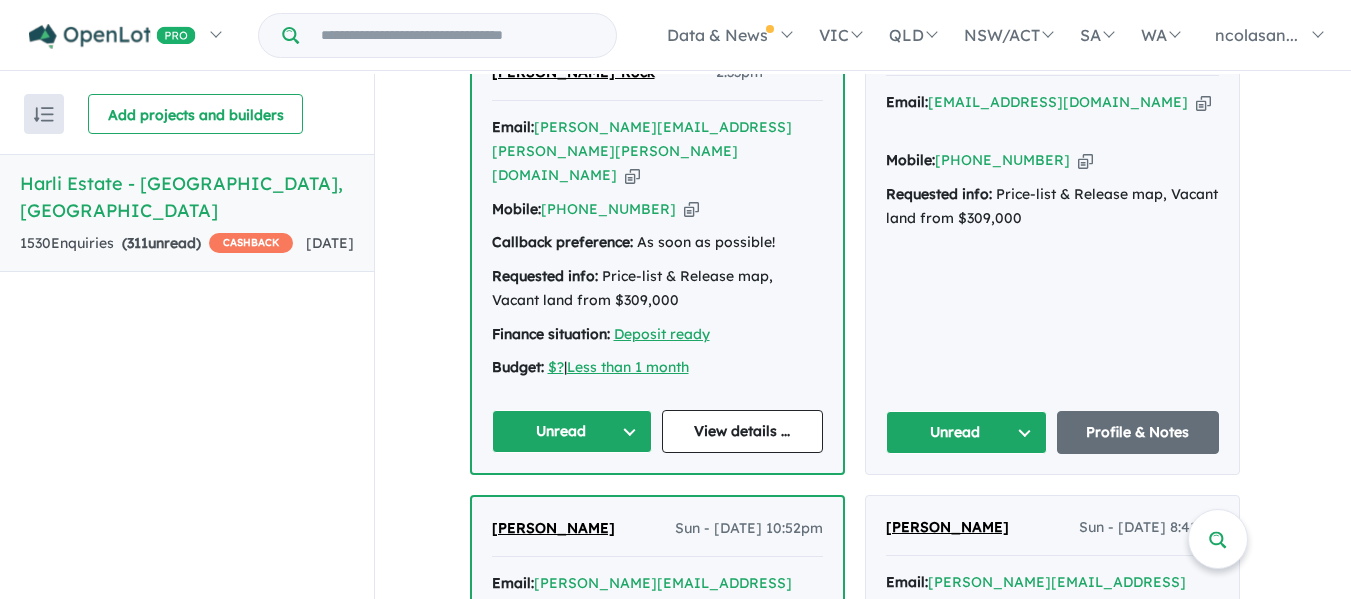 click on "Unread" at bounding box center (572, 431) 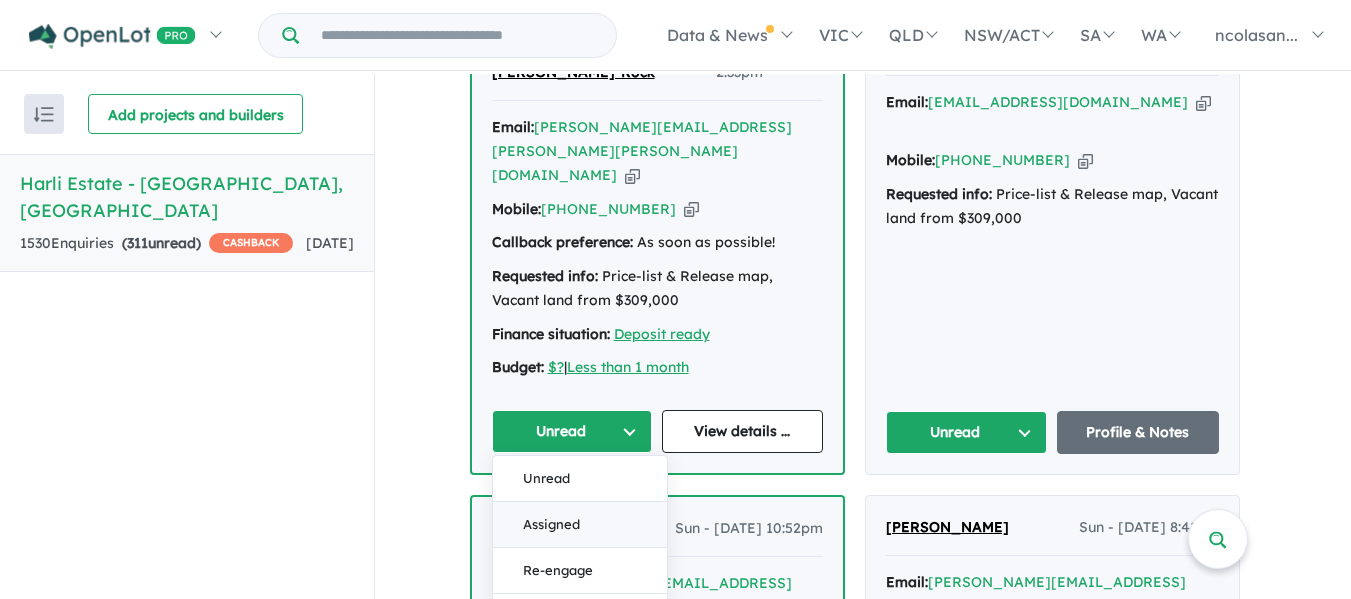 click on "Assigned" at bounding box center [580, 525] 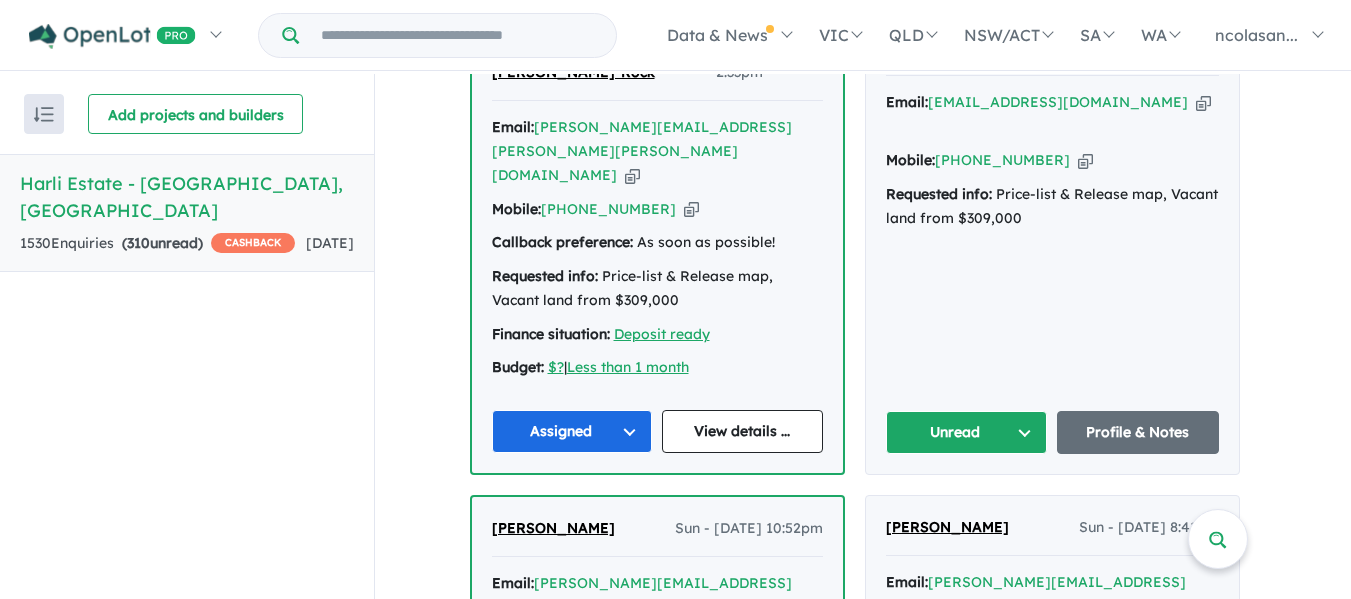 click on "Unread" at bounding box center (967, 432) 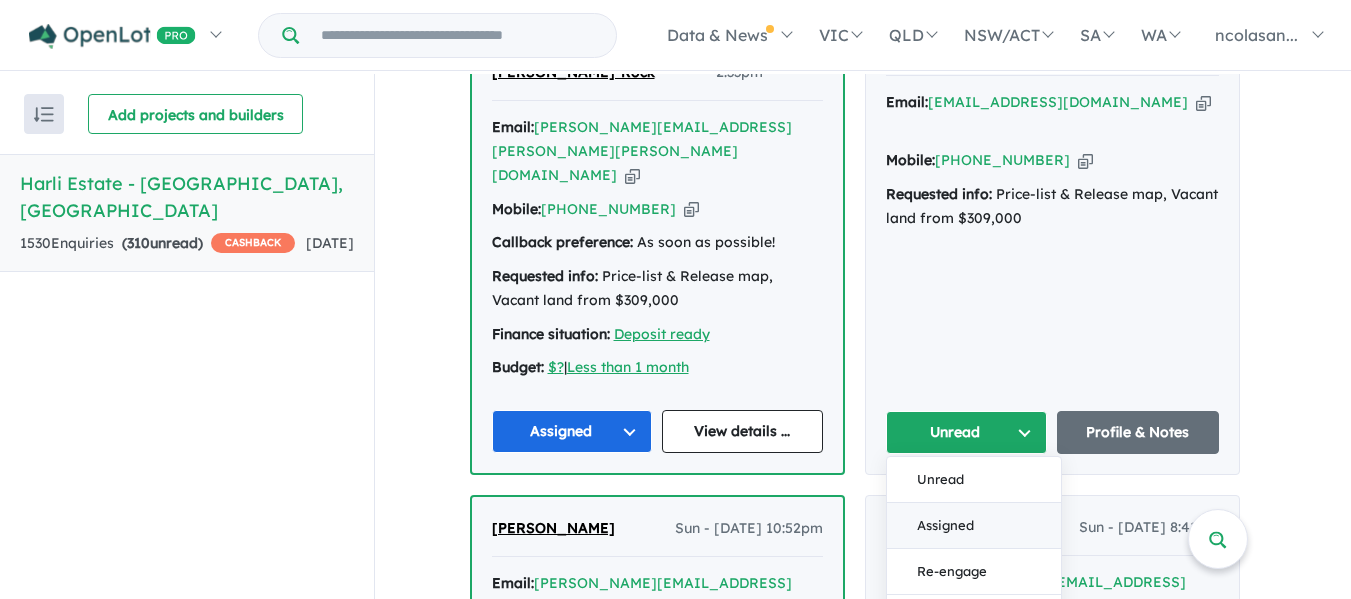 click on "Assigned" at bounding box center (974, 526) 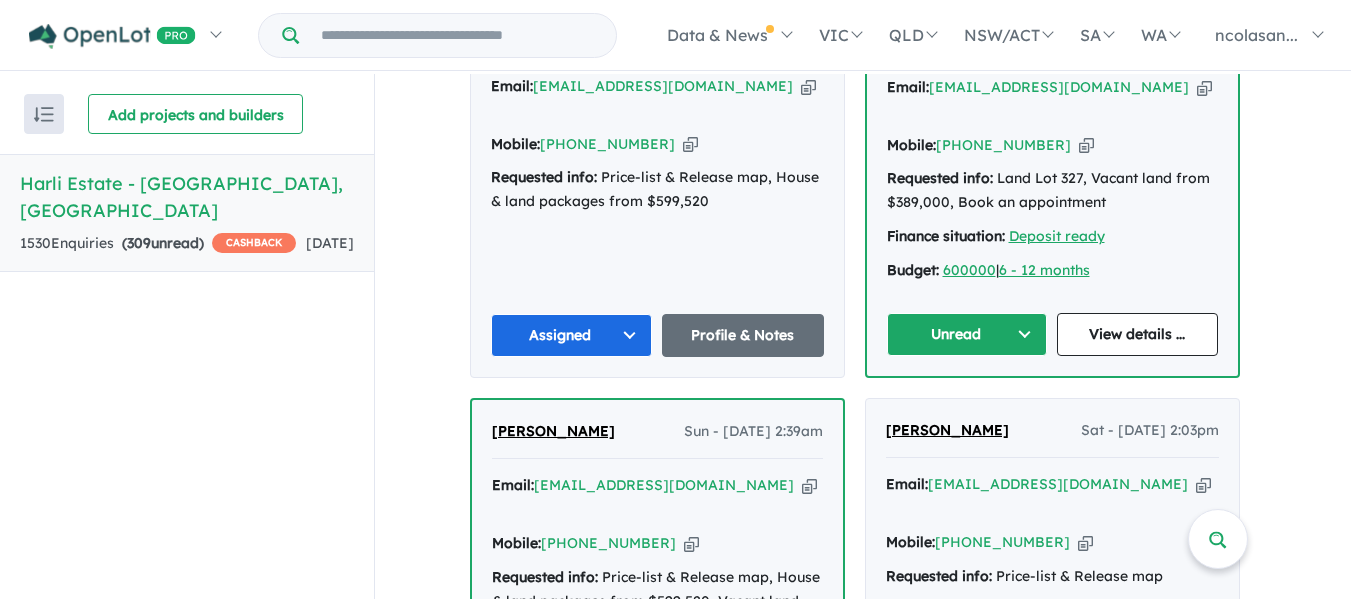 scroll, scrollTop: 4960, scrollLeft: 0, axis: vertical 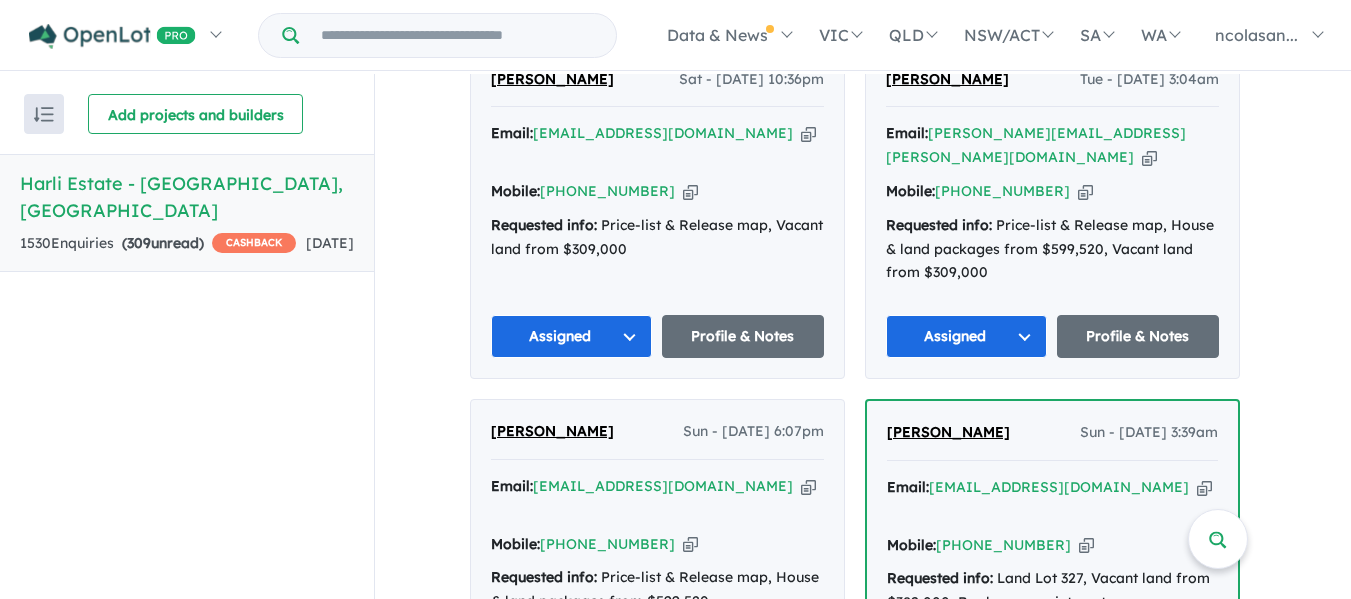 click on "Unread" at bounding box center (967, 734) 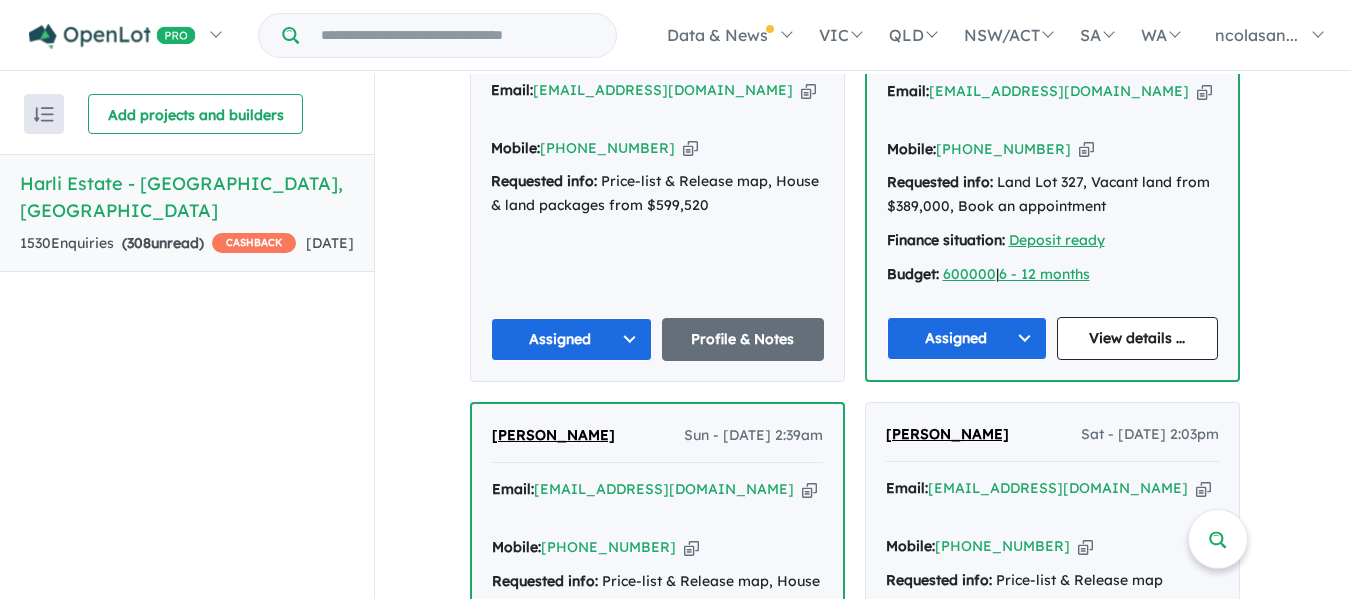 scroll, scrollTop: 5360, scrollLeft: 0, axis: vertical 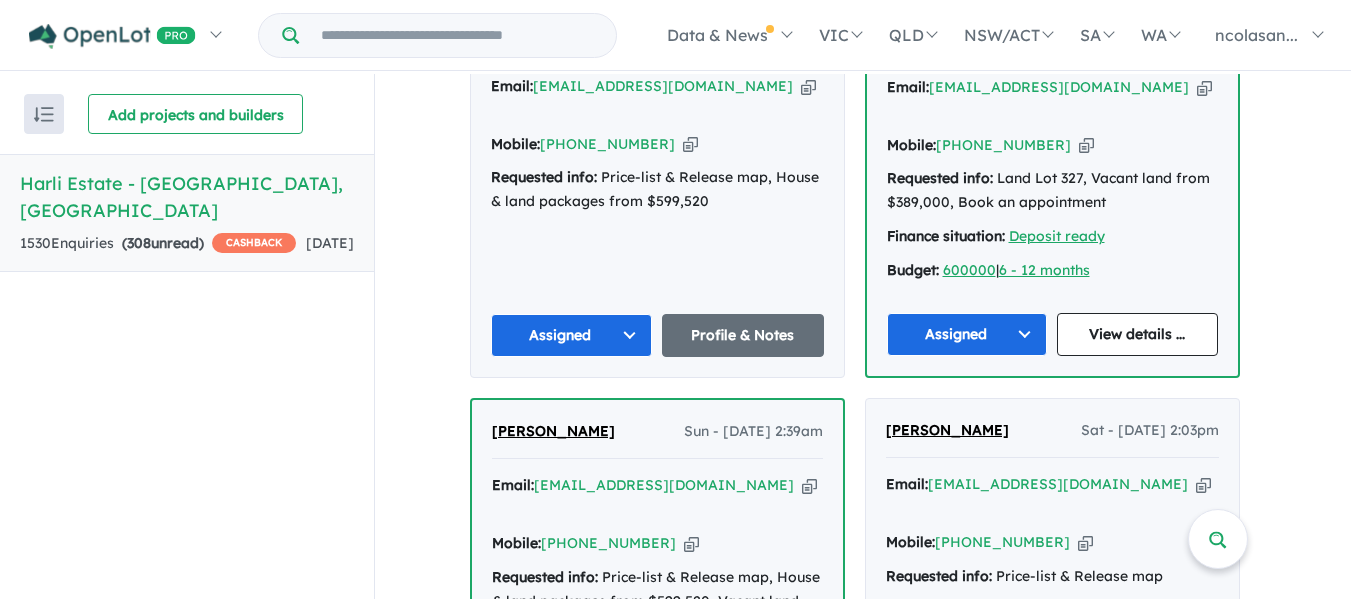 click on "Unread" at bounding box center (572, 756) 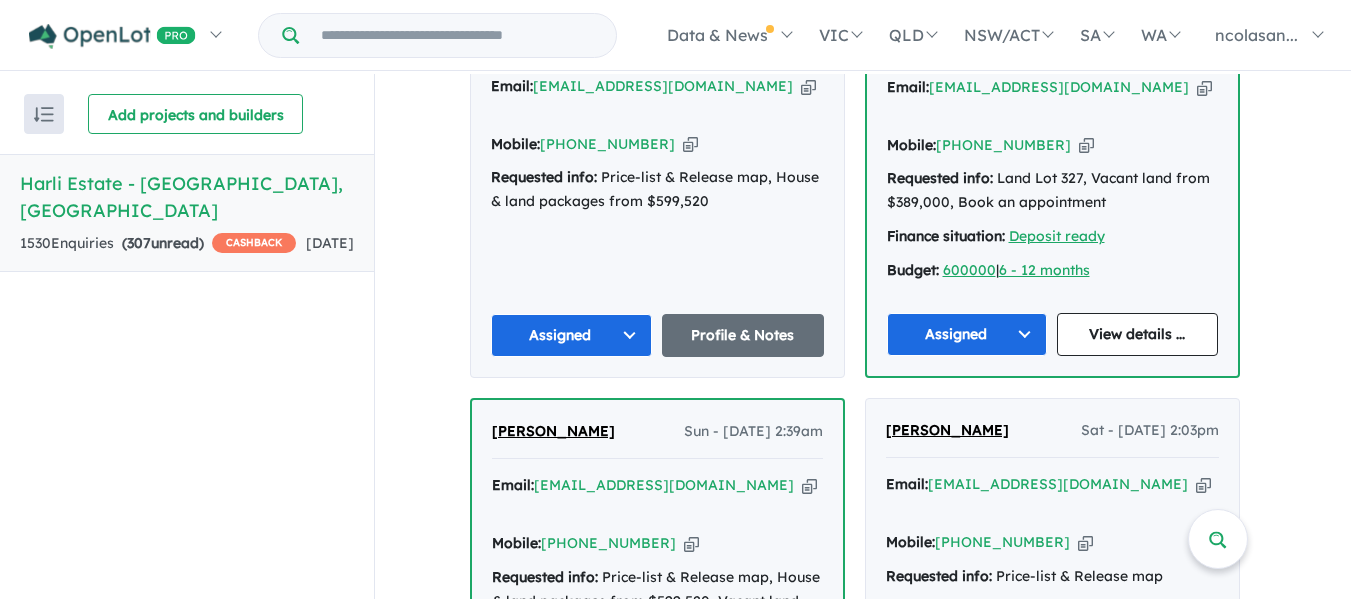 click on "Unread" at bounding box center [967, 757] 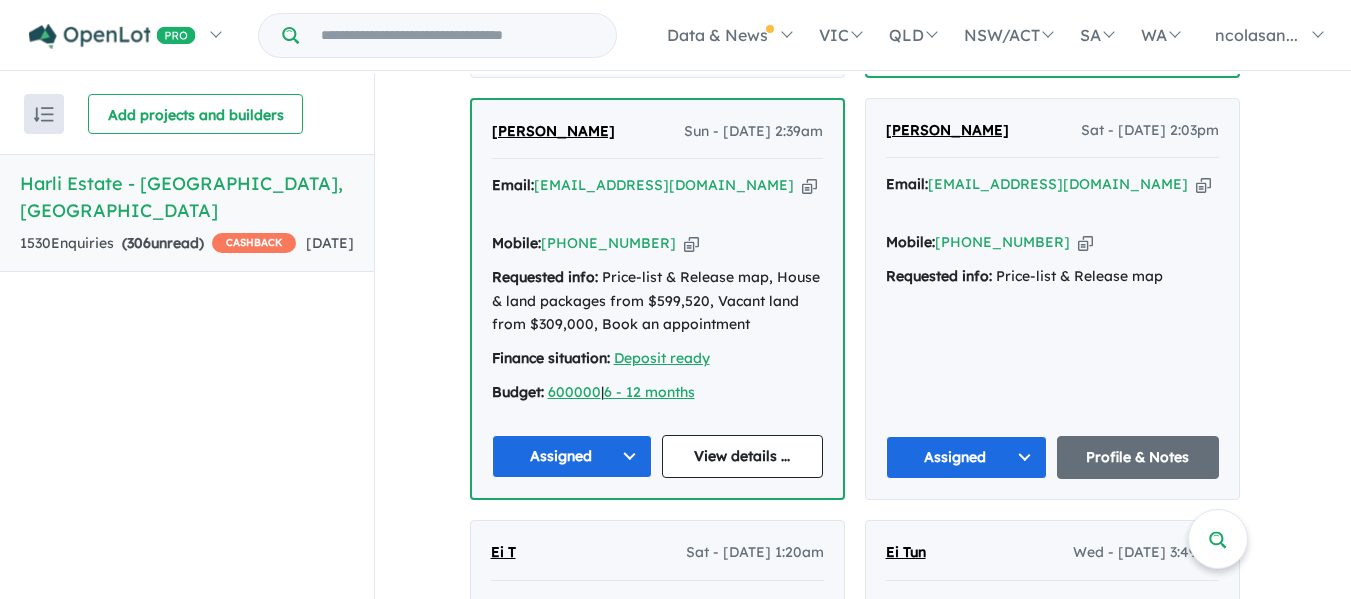 scroll, scrollTop: 5760, scrollLeft: 0, axis: vertical 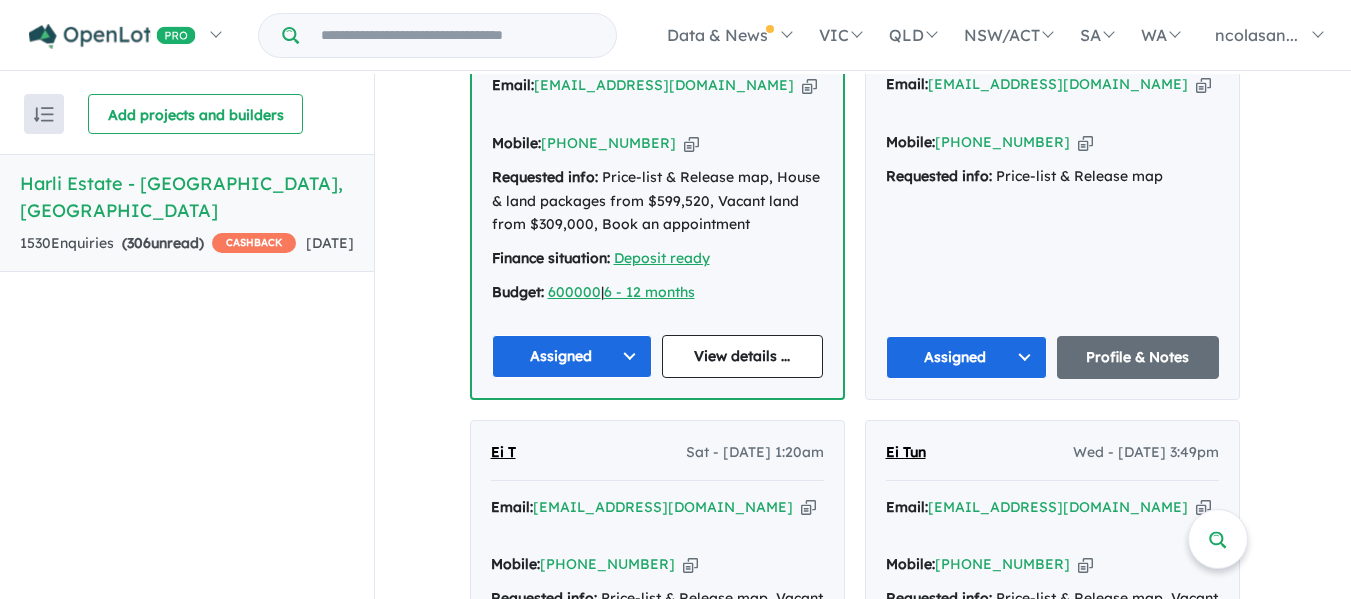 click on "Unread" at bounding box center (572, 686) 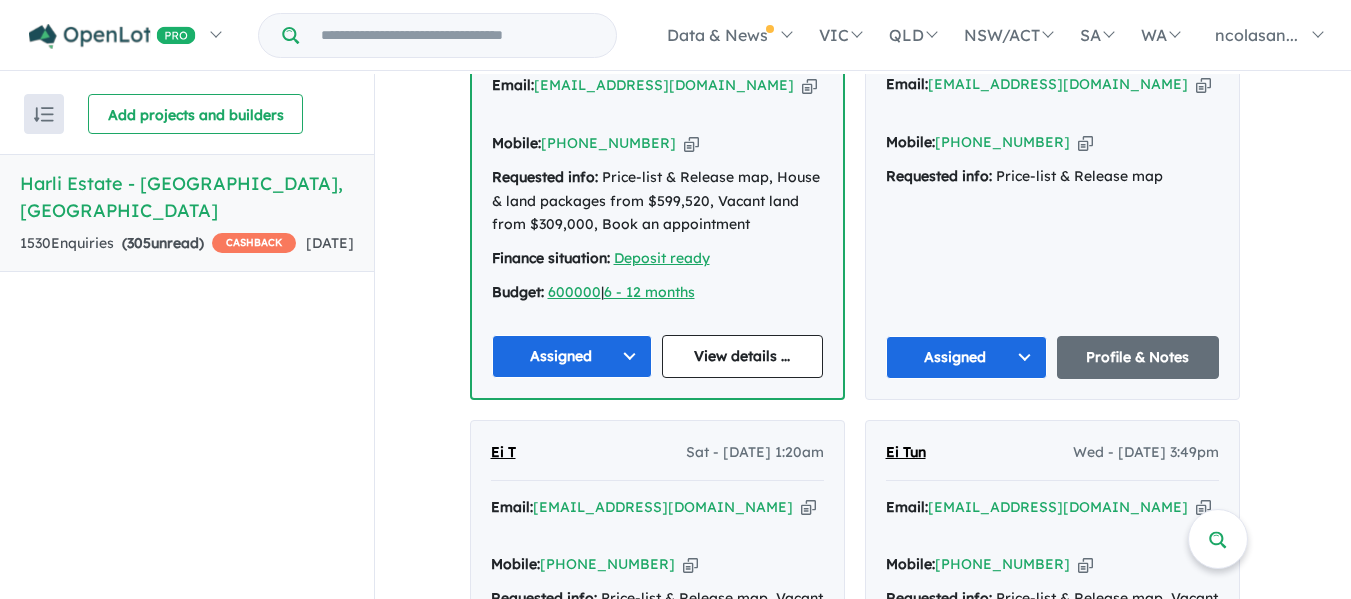 click on "Unread" at bounding box center [967, 686] 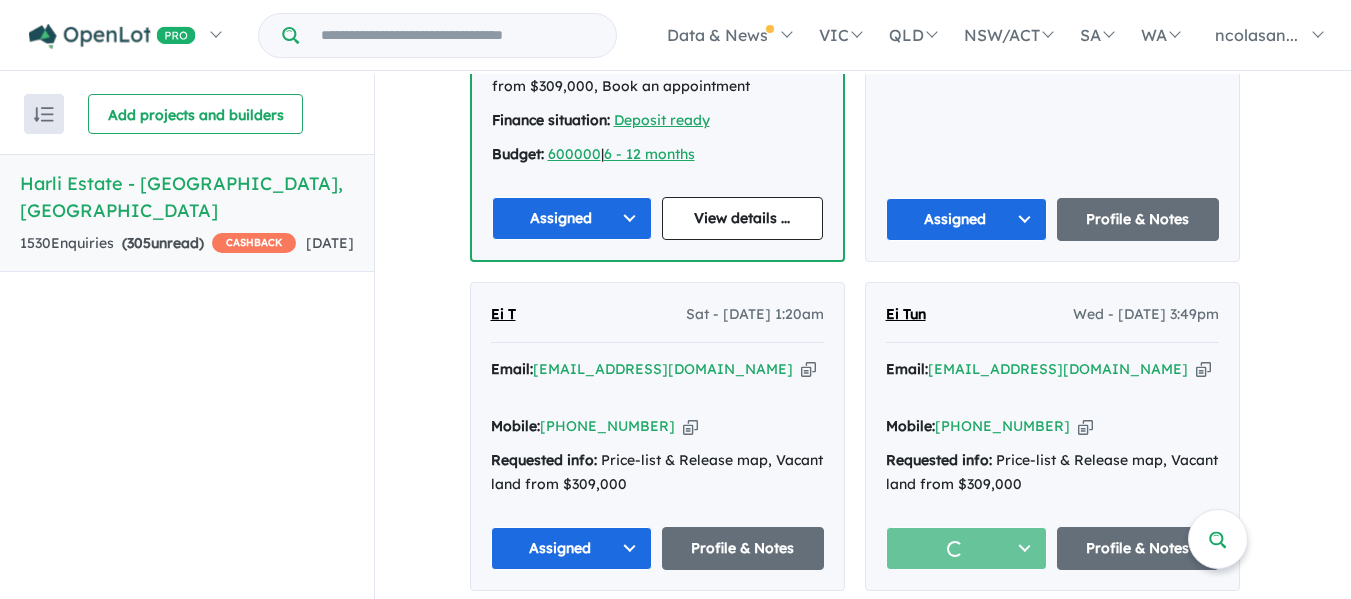 scroll, scrollTop: 6160, scrollLeft: 0, axis: vertical 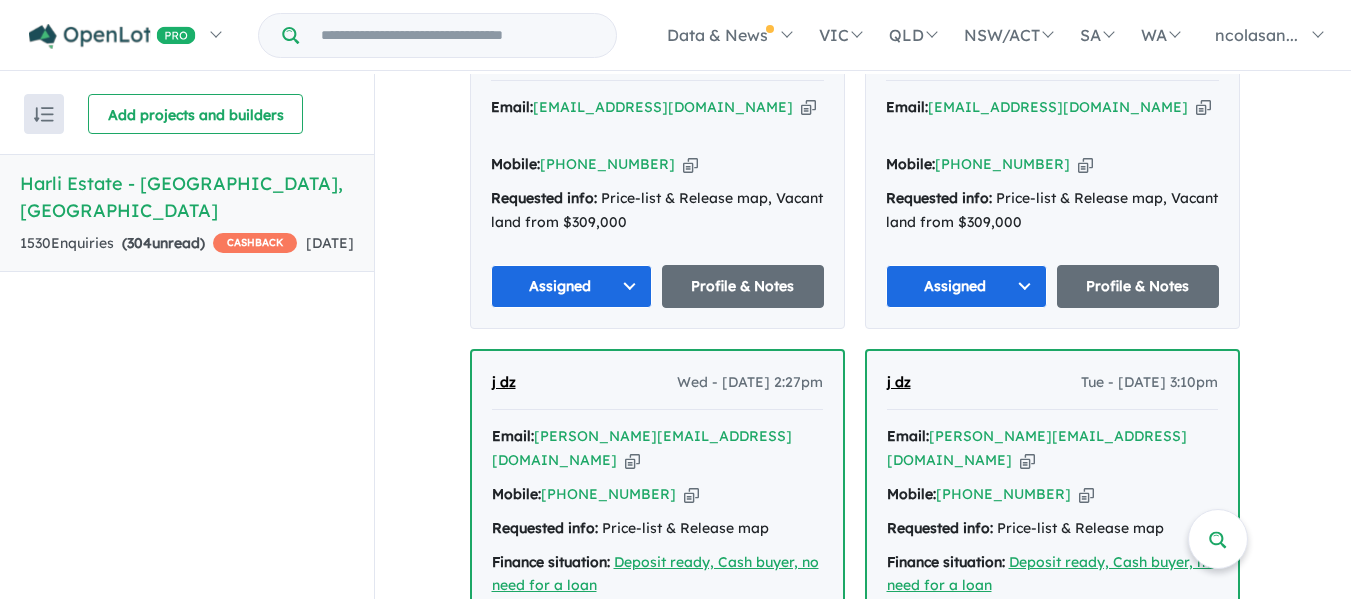 click on "Unread" at bounding box center [572, 683] 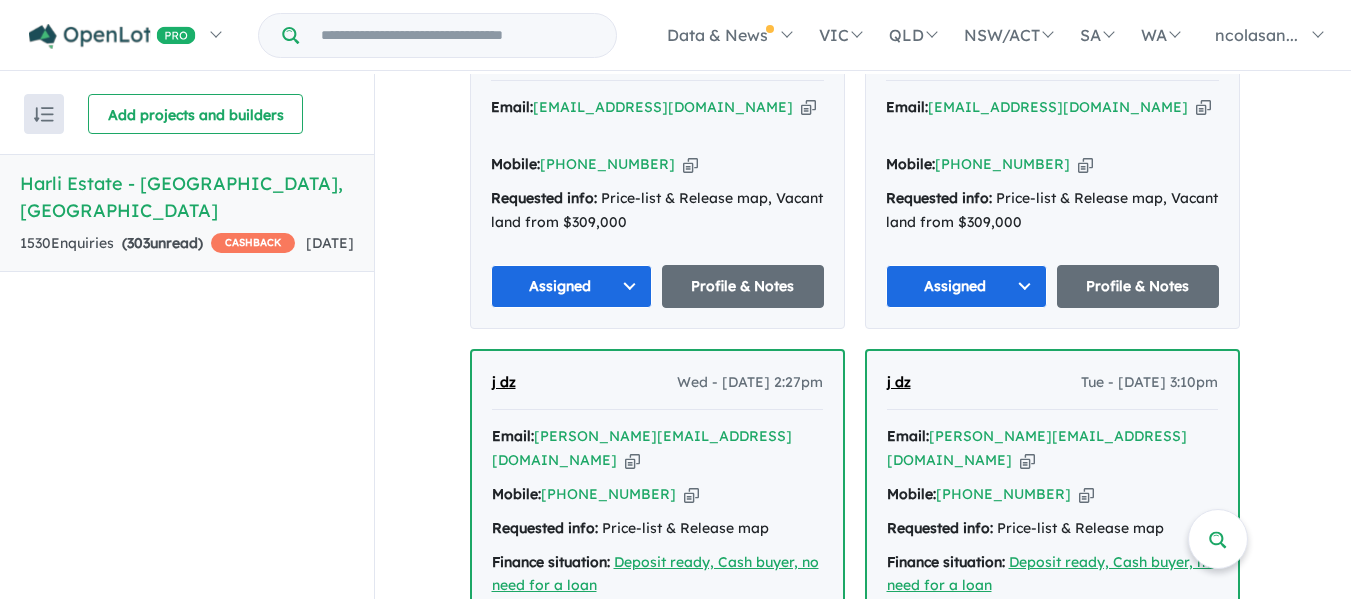 click on "Unread" at bounding box center (967, 683) 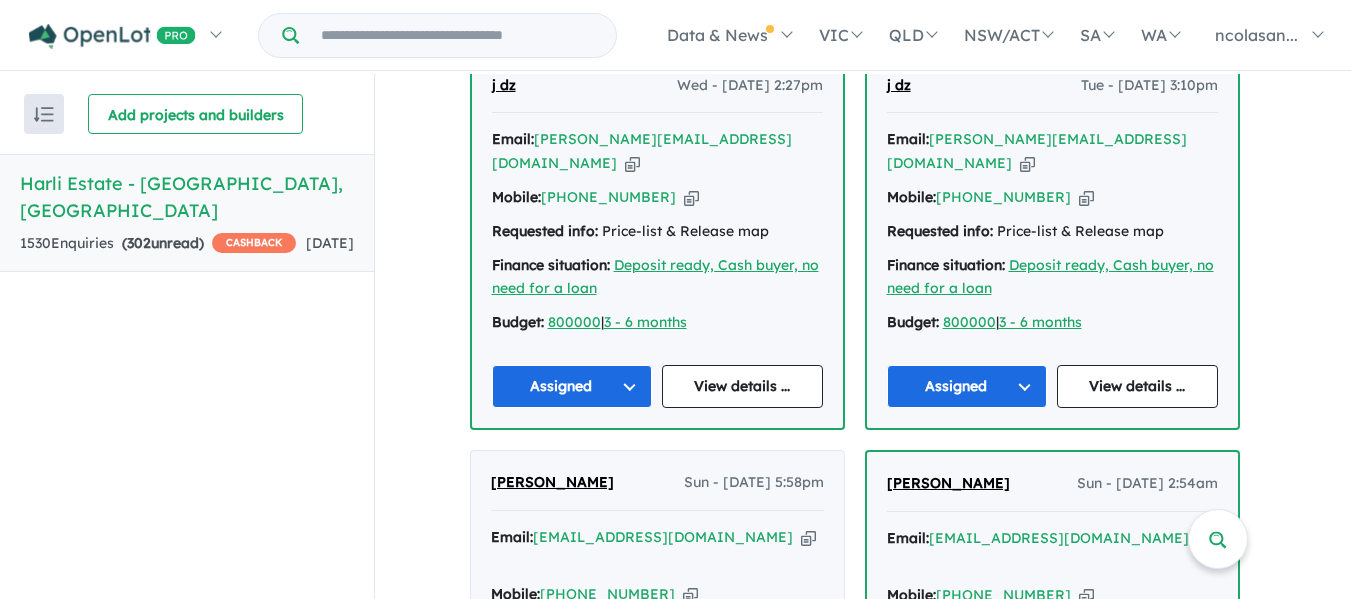 scroll, scrollTop: 6460, scrollLeft: 0, axis: vertical 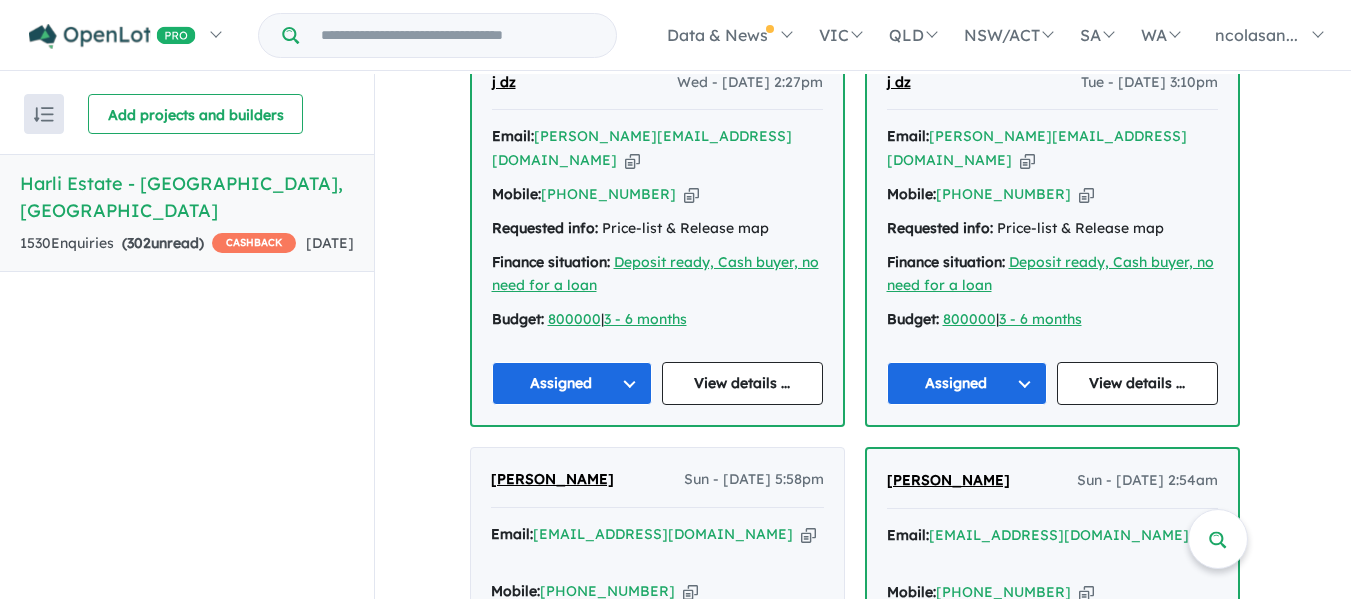click on "Unread" at bounding box center [572, 782] 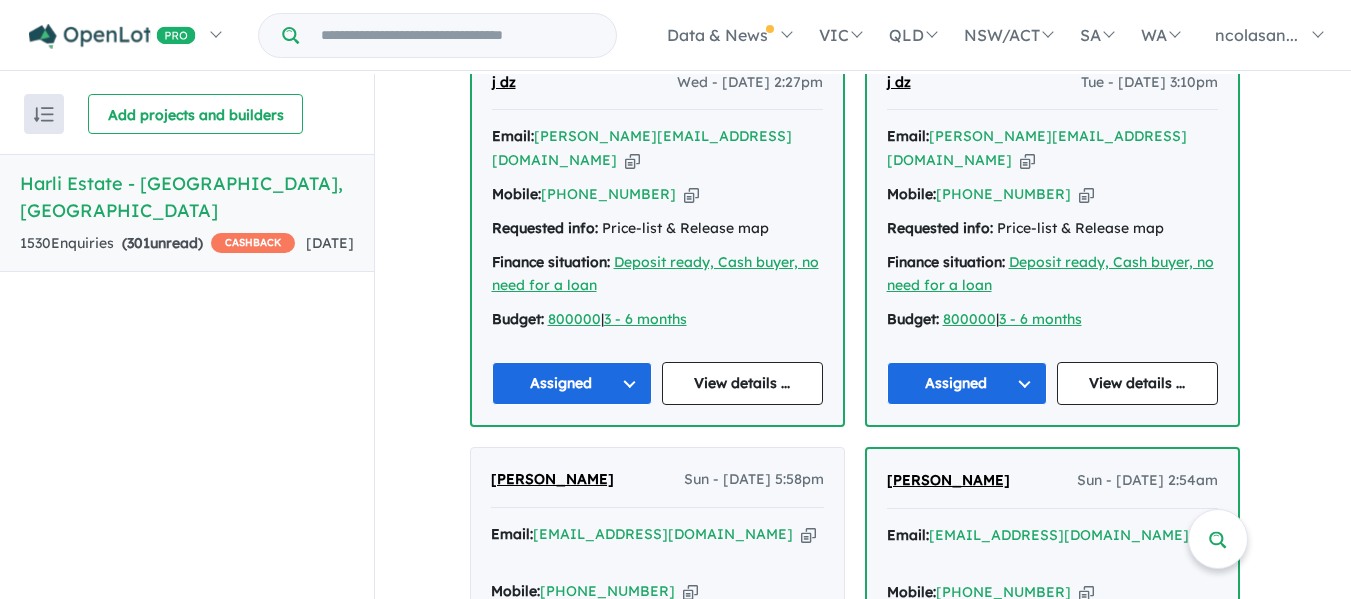 click on "Unread" at bounding box center [967, 781] 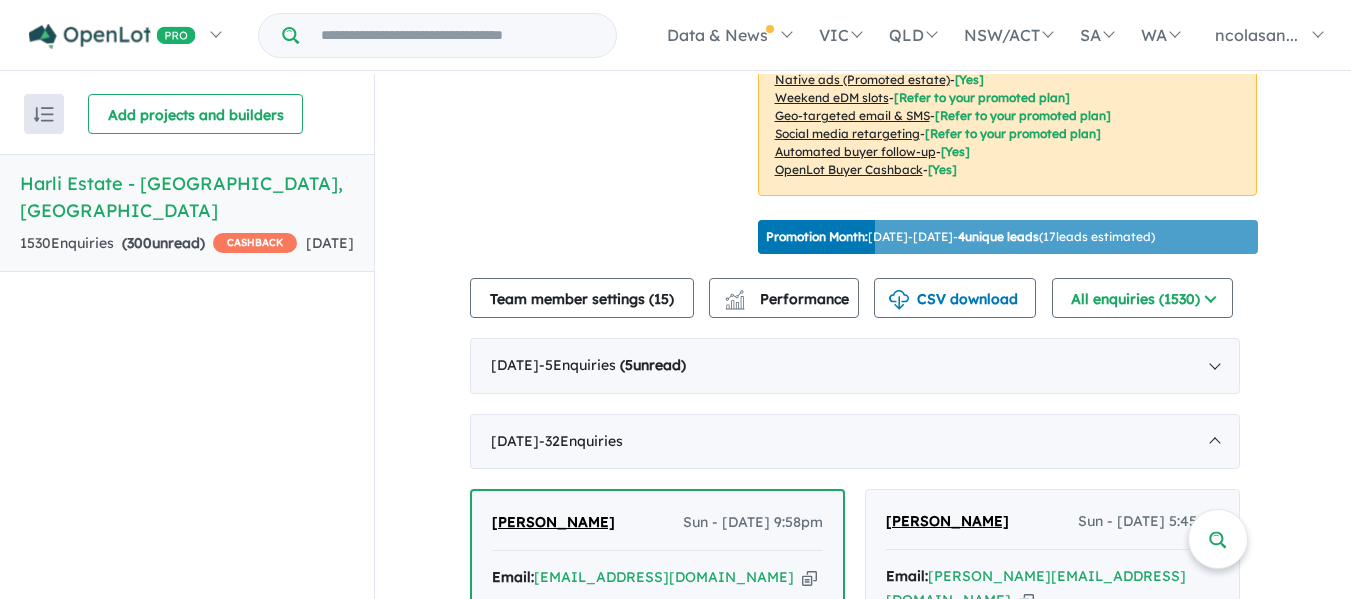 scroll, scrollTop: 760, scrollLeft: 0, axis: vertical 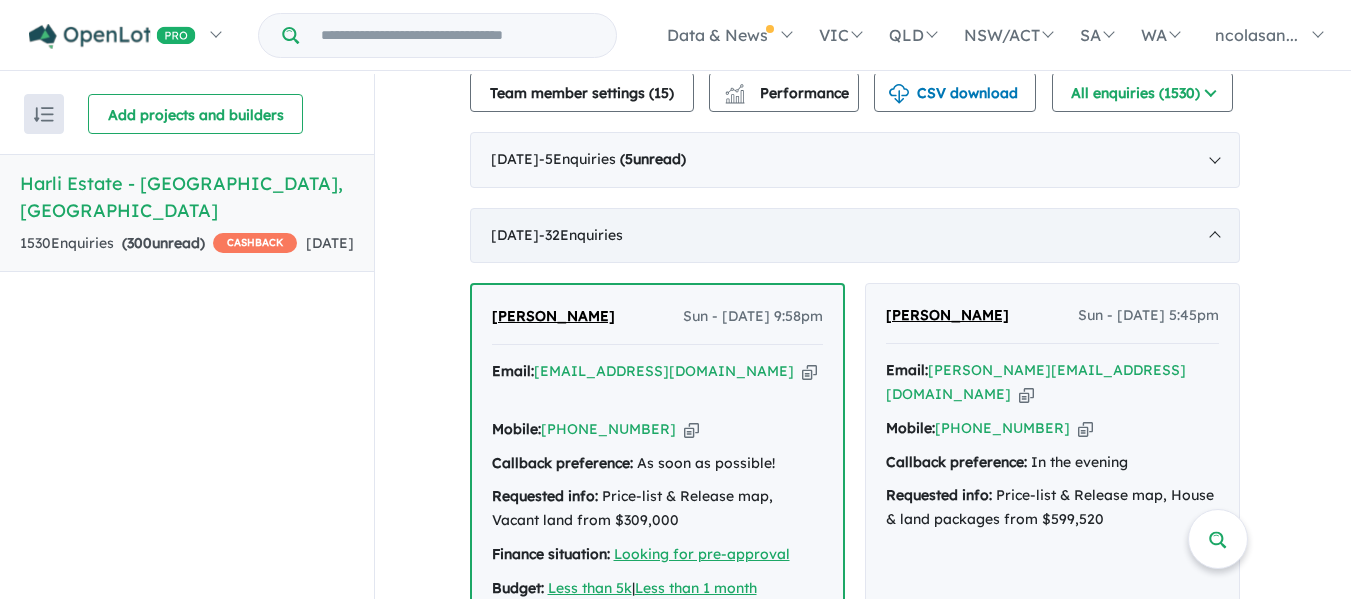 click on "June 2025  -  32  Enquir ies   ( 0  unread)" at bounding box center (855, 236) 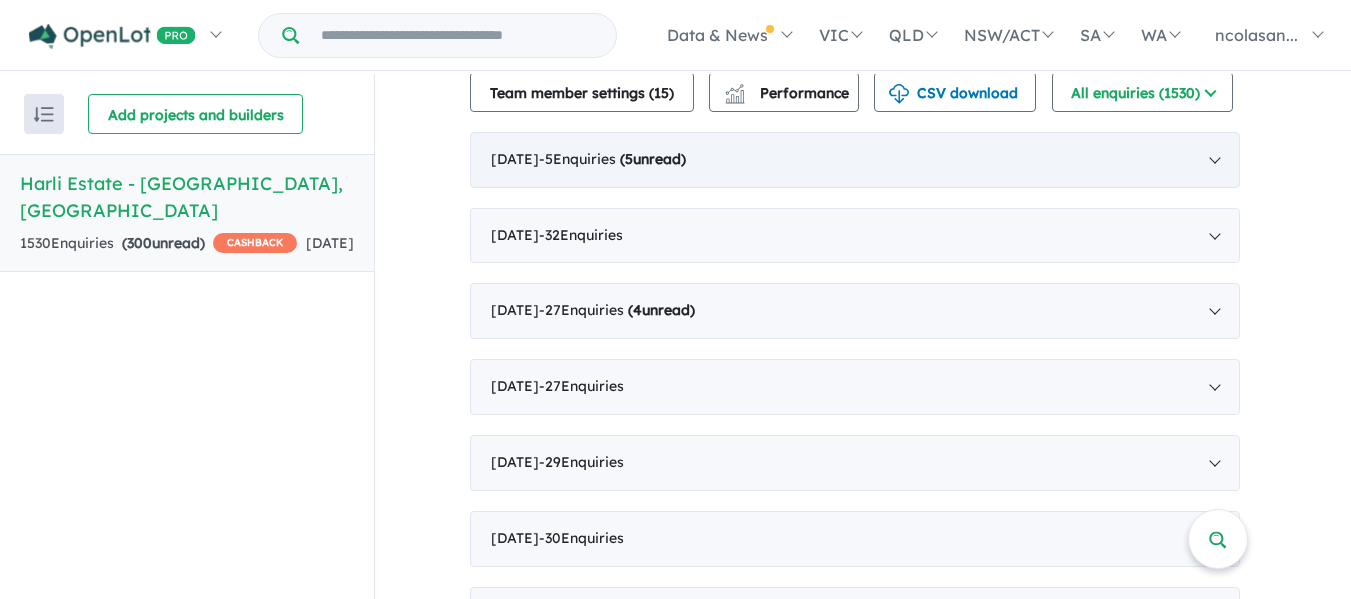 click on "July 2025  -  5  Enquir ies   ( 5  unread)" at bounding box center [855, 160] 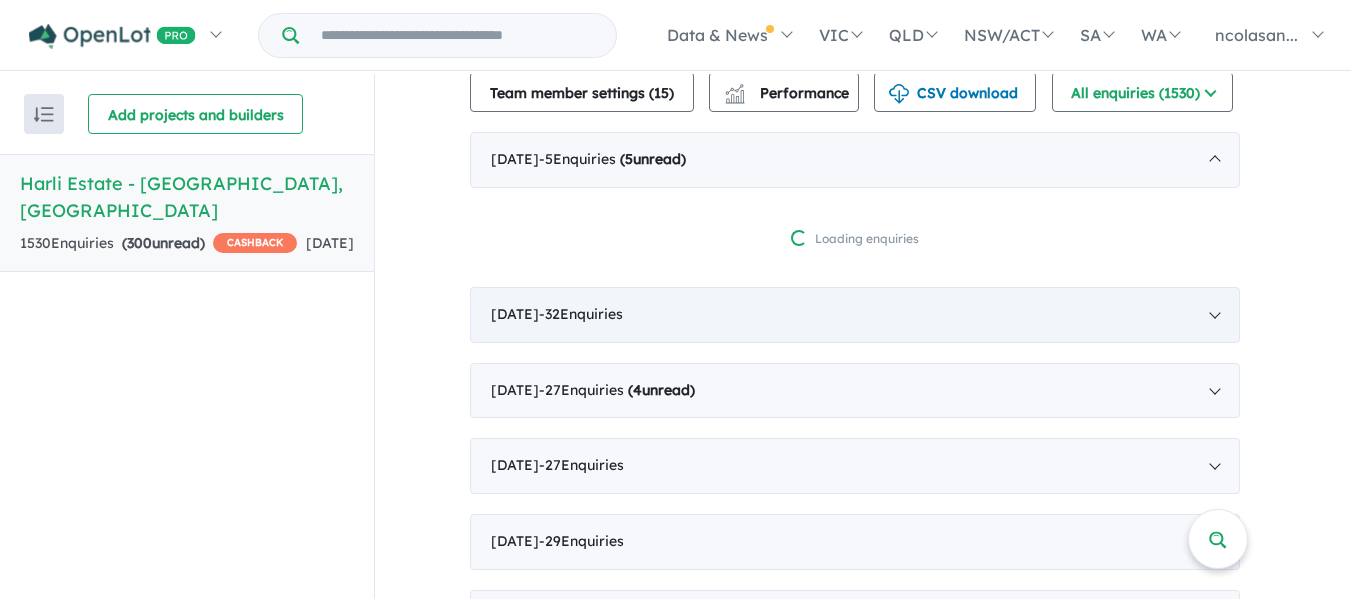 scroll, scrollTop: 3, scrollLeft: 0, axis: vertical 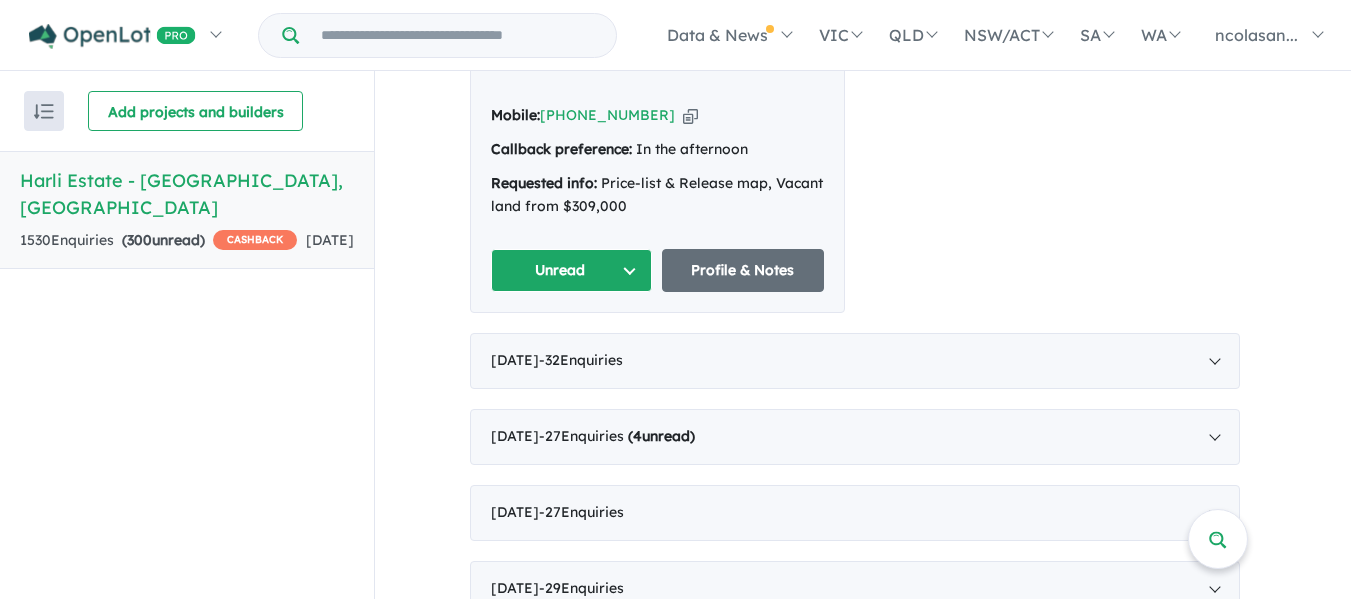 click on "Unread" at bounding box center (572, 270) 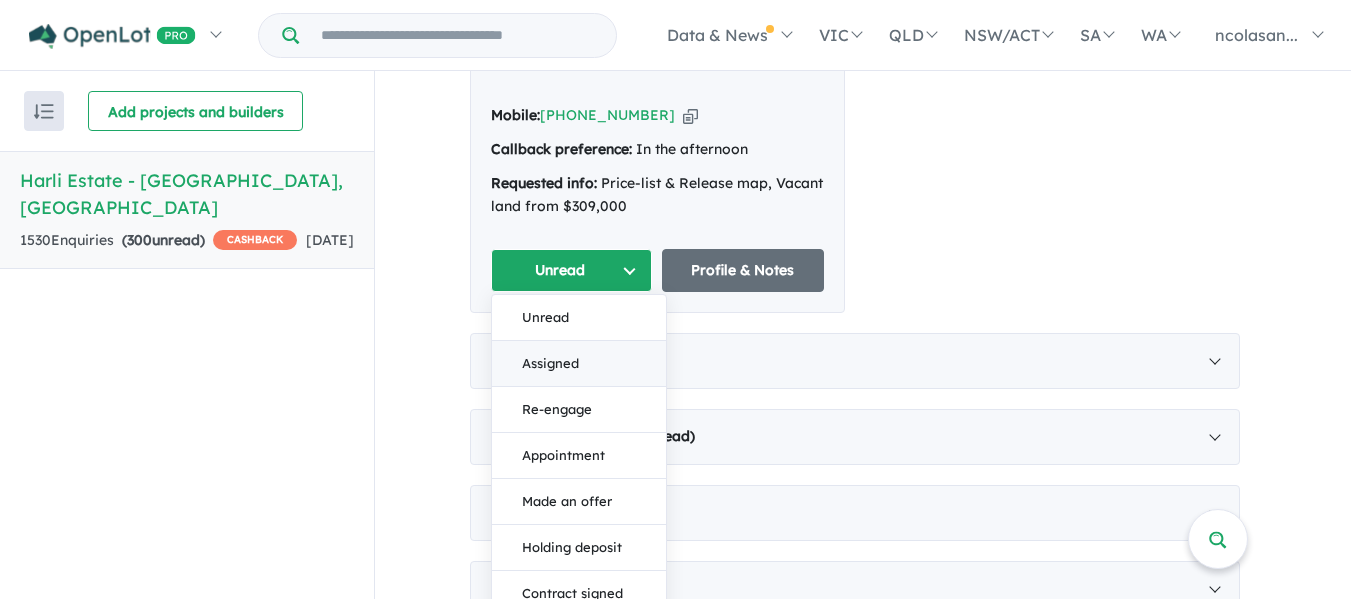 click on "Assigned" at bounding box center (579, 364) 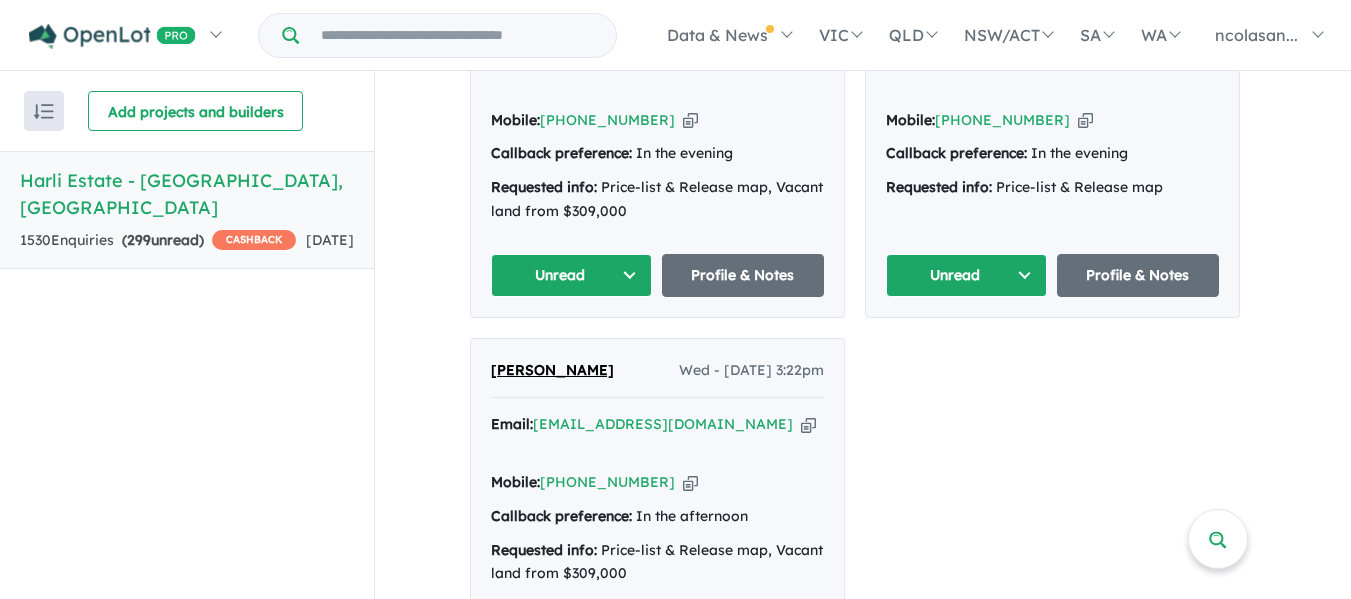 scroll, scrollTop: 1460, scrollLeft: 0, axis: vertical 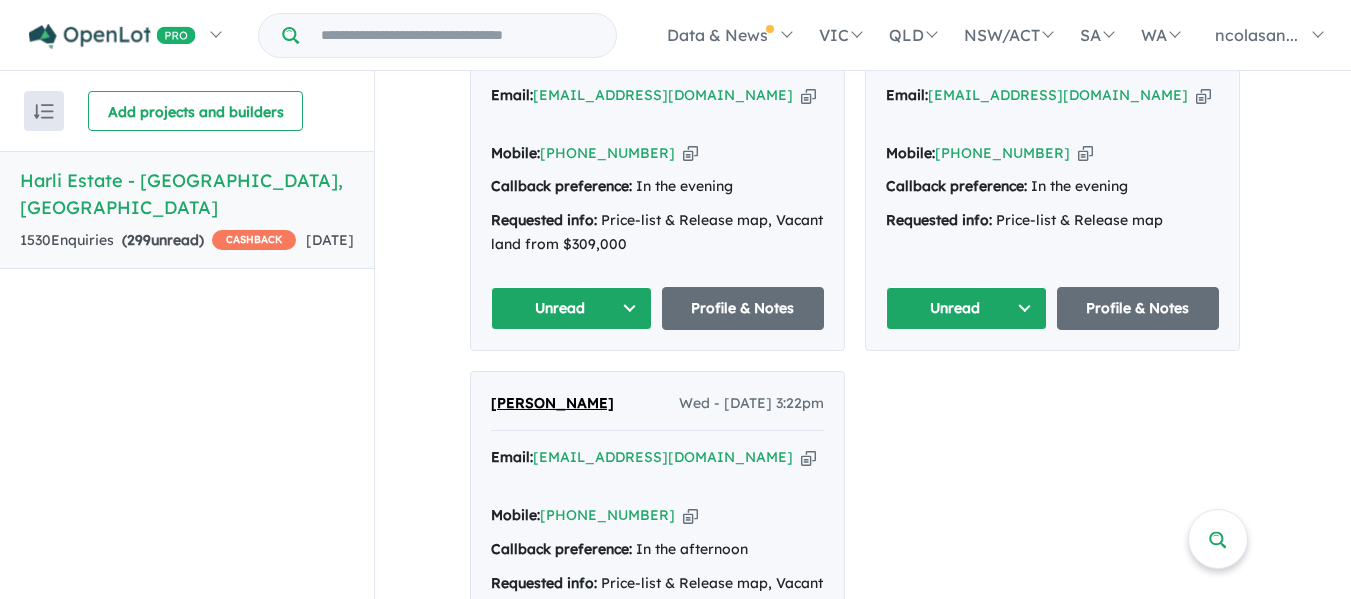 click on "Unread" at bounding box center (967, 308) 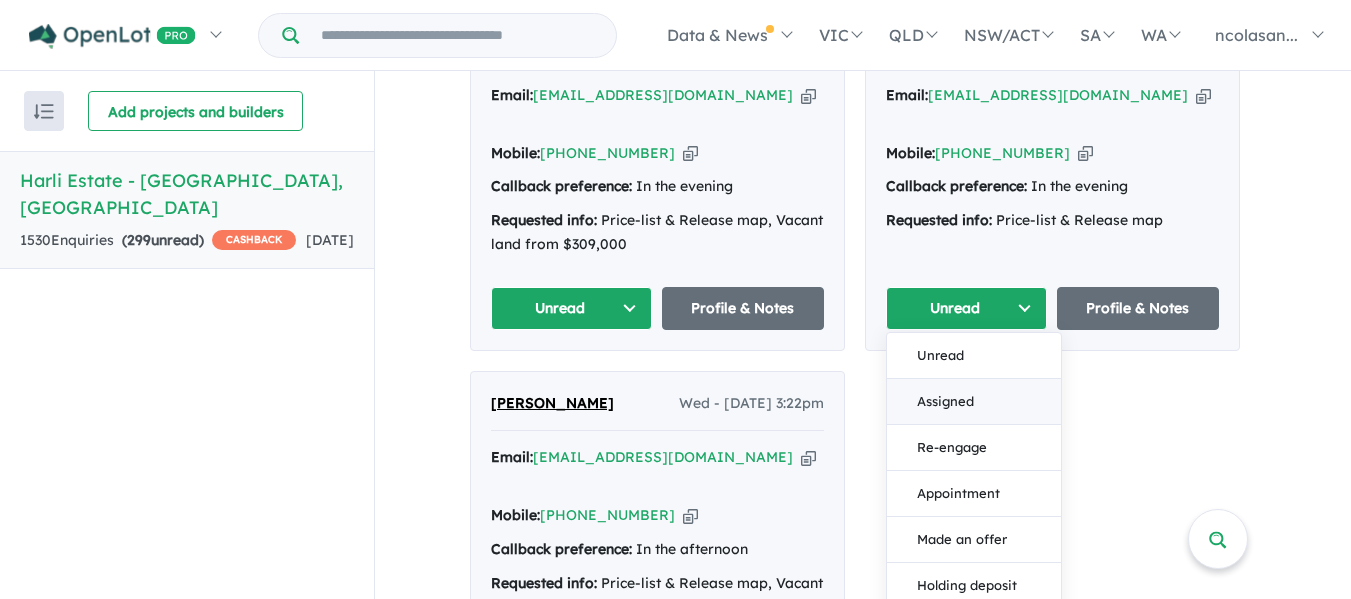 click on "Assigned" at bounding box center (974, 402) 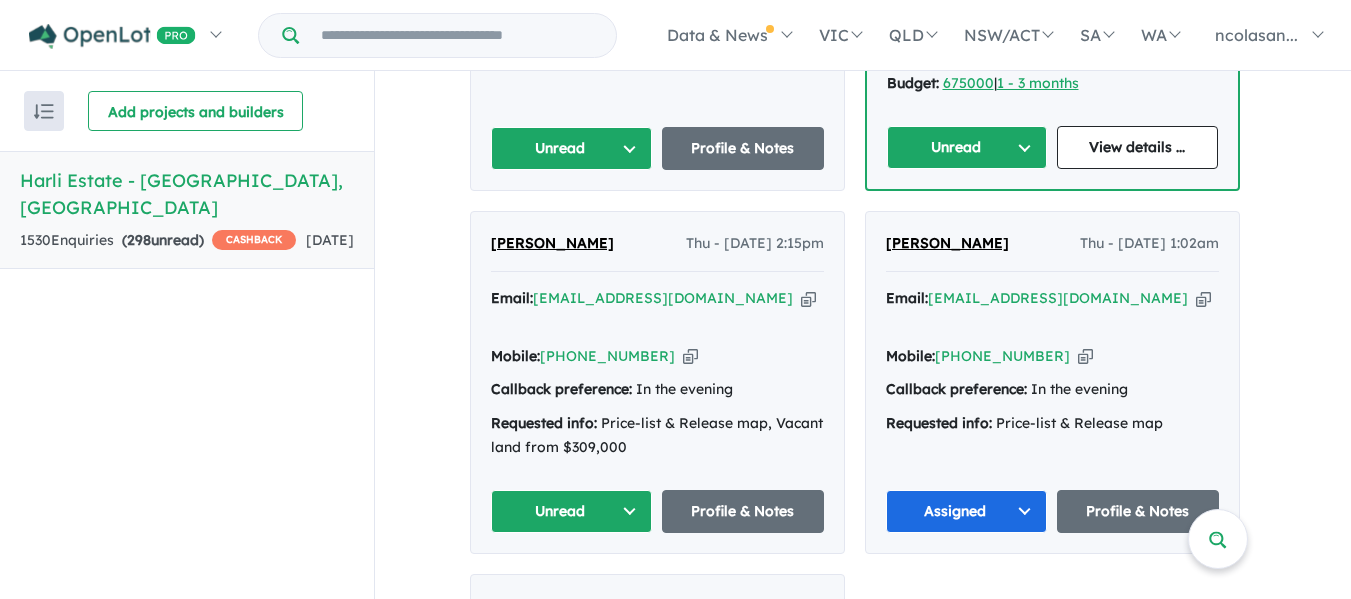 scroll, scrollTop: 1260, scrollLeft: 0, axis: vertical 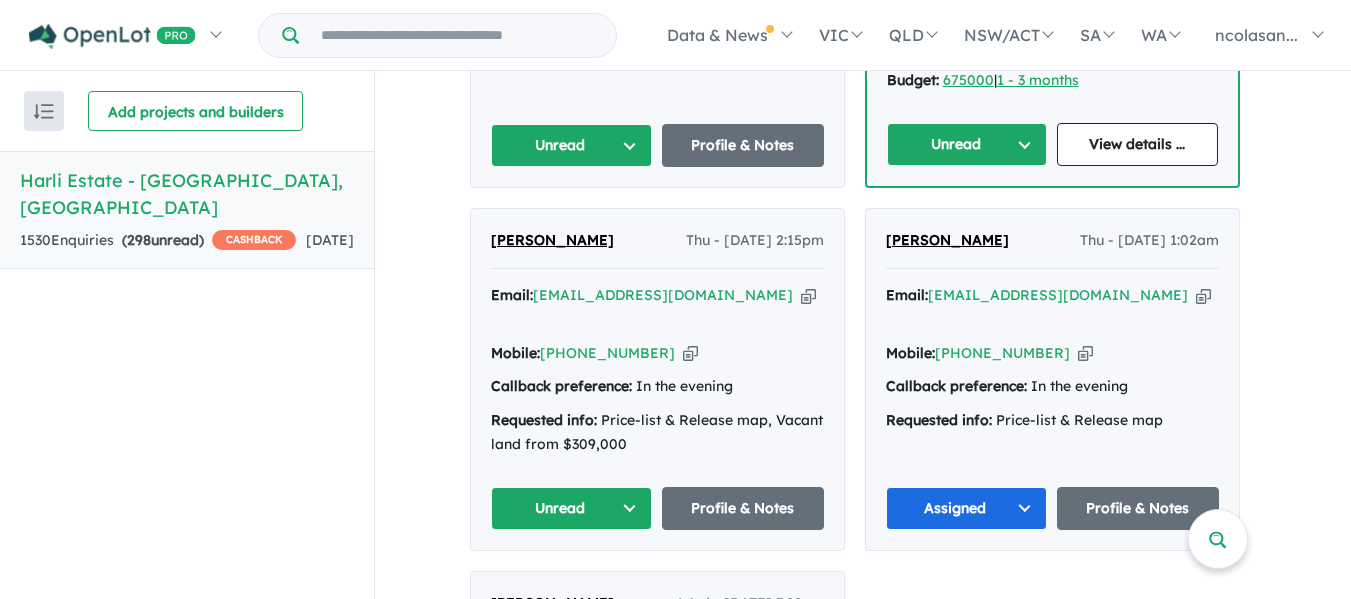 click on "Unread" at bounding box center [572, 508] 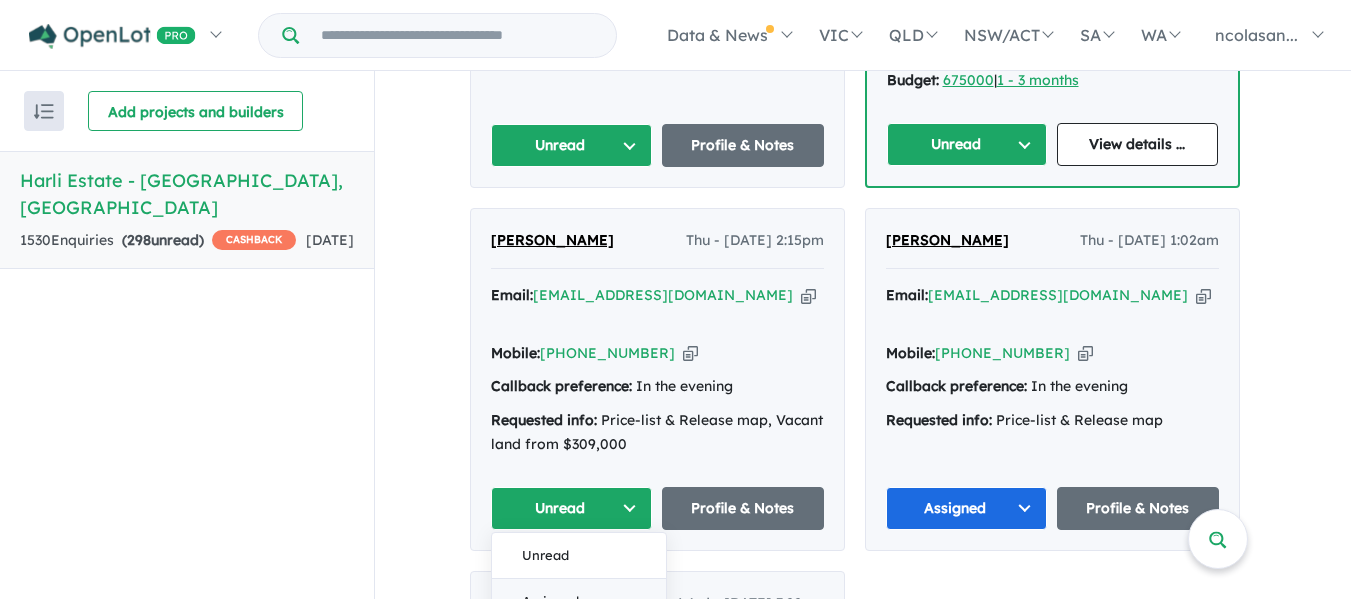 click on "Assigned" at bounding box center [579, 602] 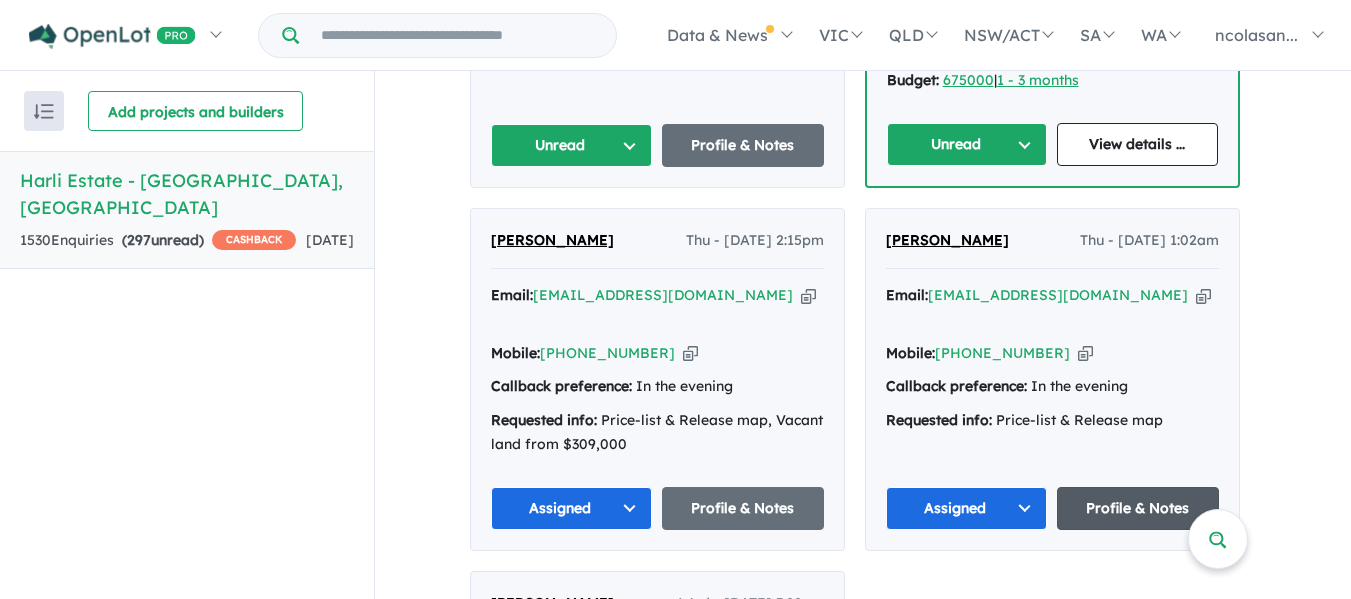 click on "Profile & Notes" at bounding box center (1138, 508) 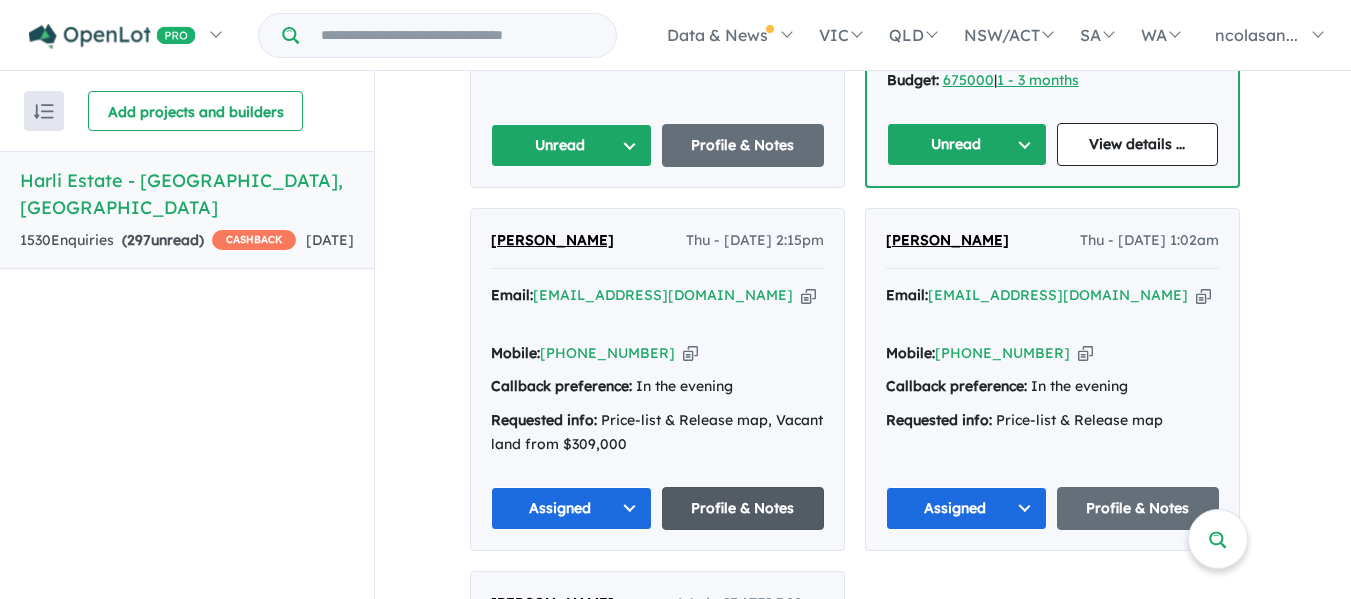 click on "Profile & Notes" at bounding box center [743, 508] 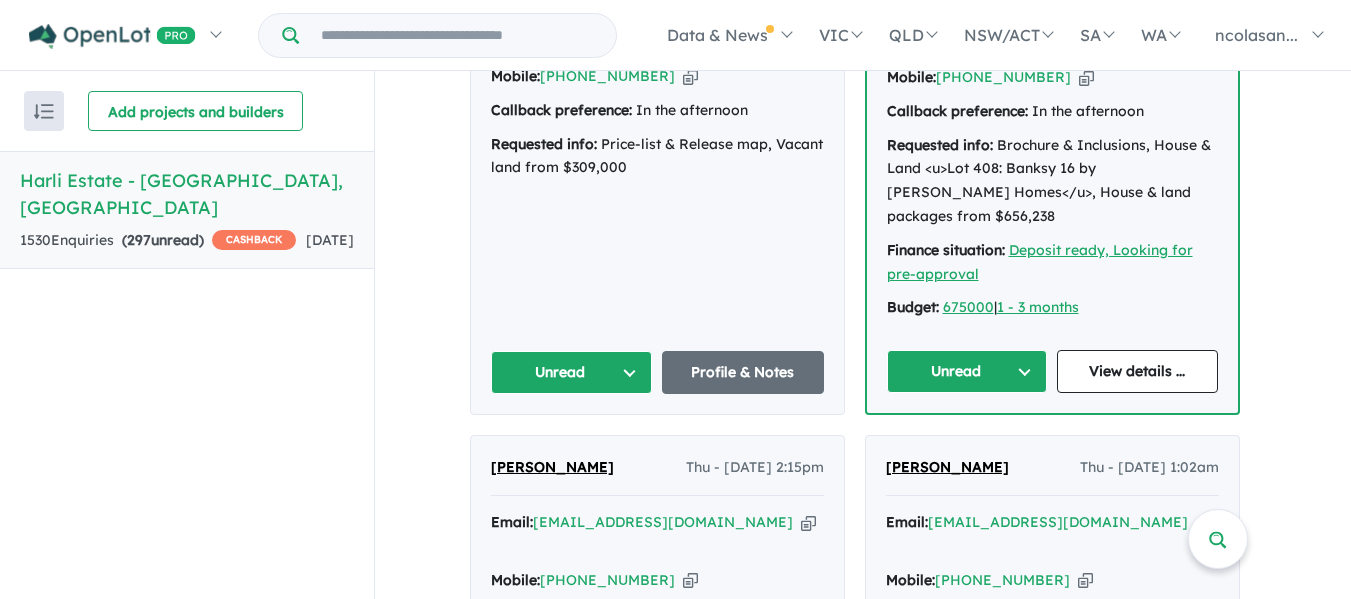 scroll, scrollTop: 1060, scrollLeft: 0, axis: vertical 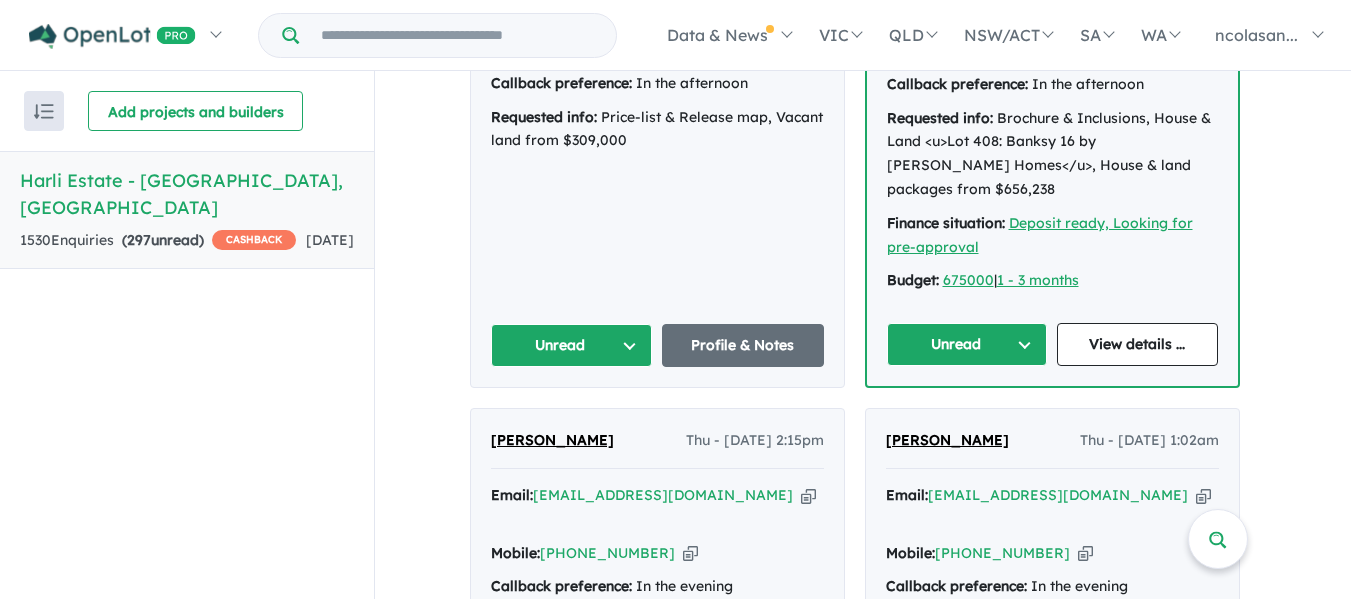 click on "Unread" at bounding box center (967, 344) 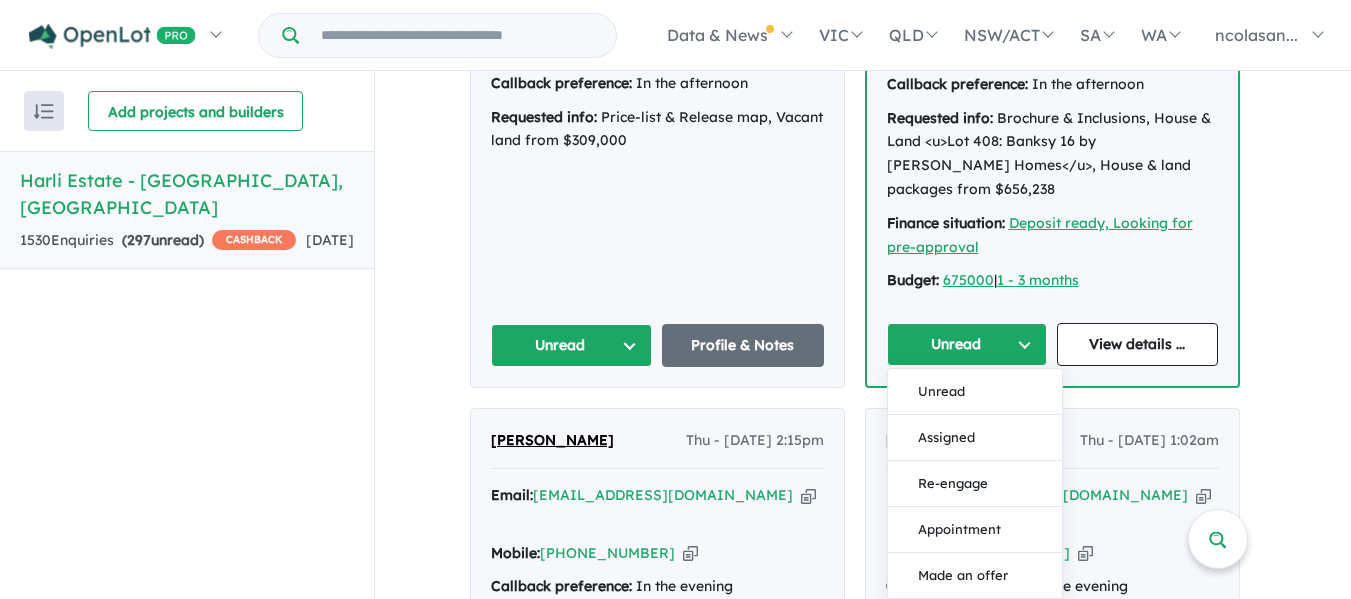 click on "Assigned" at bounding box center [975, 438] 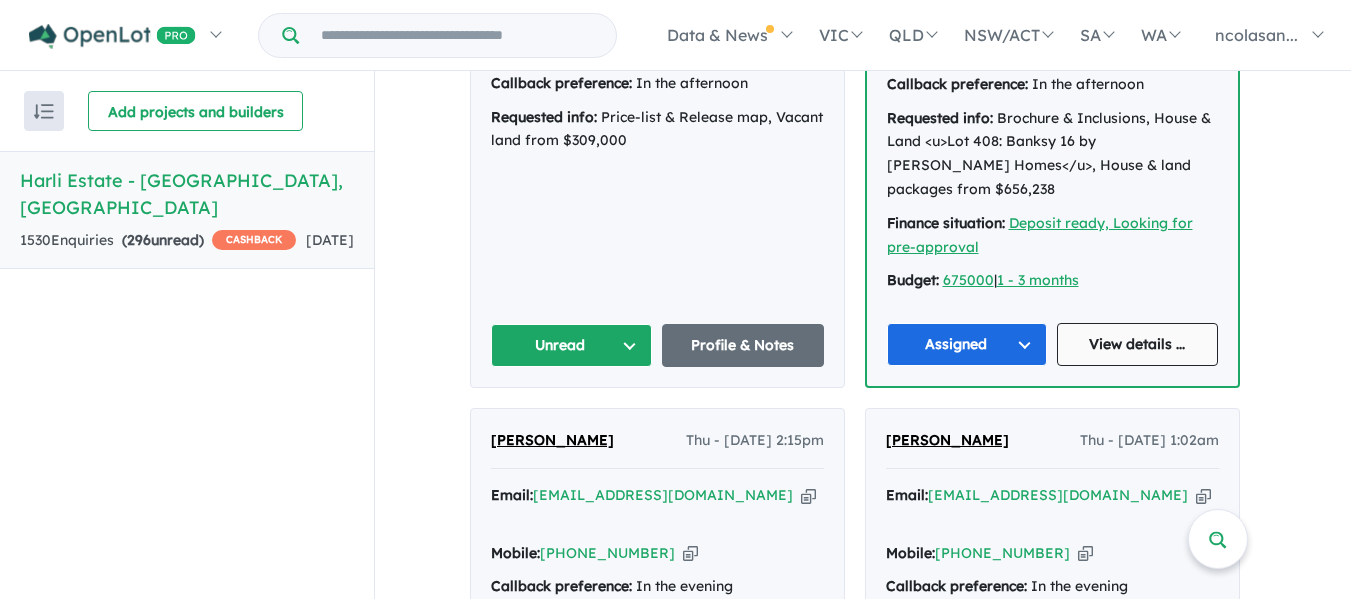 click on "View details ..." at bounding box center (1137, 344) 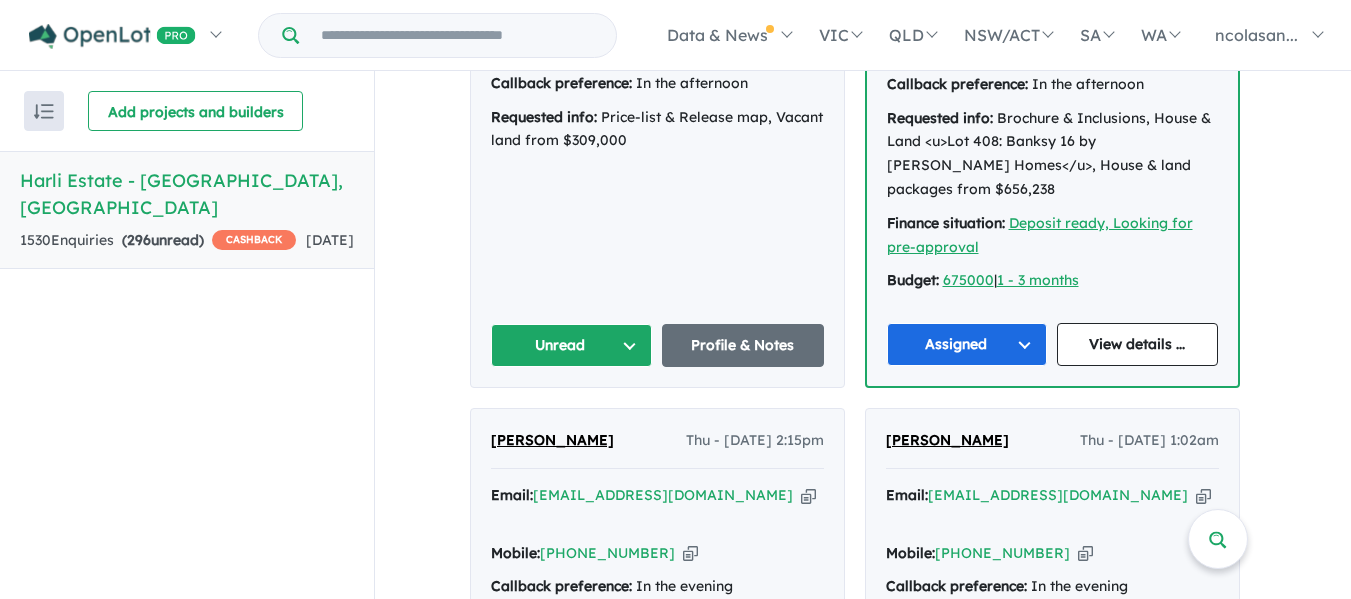 click on "Unread" at bounding box center (572, 345) 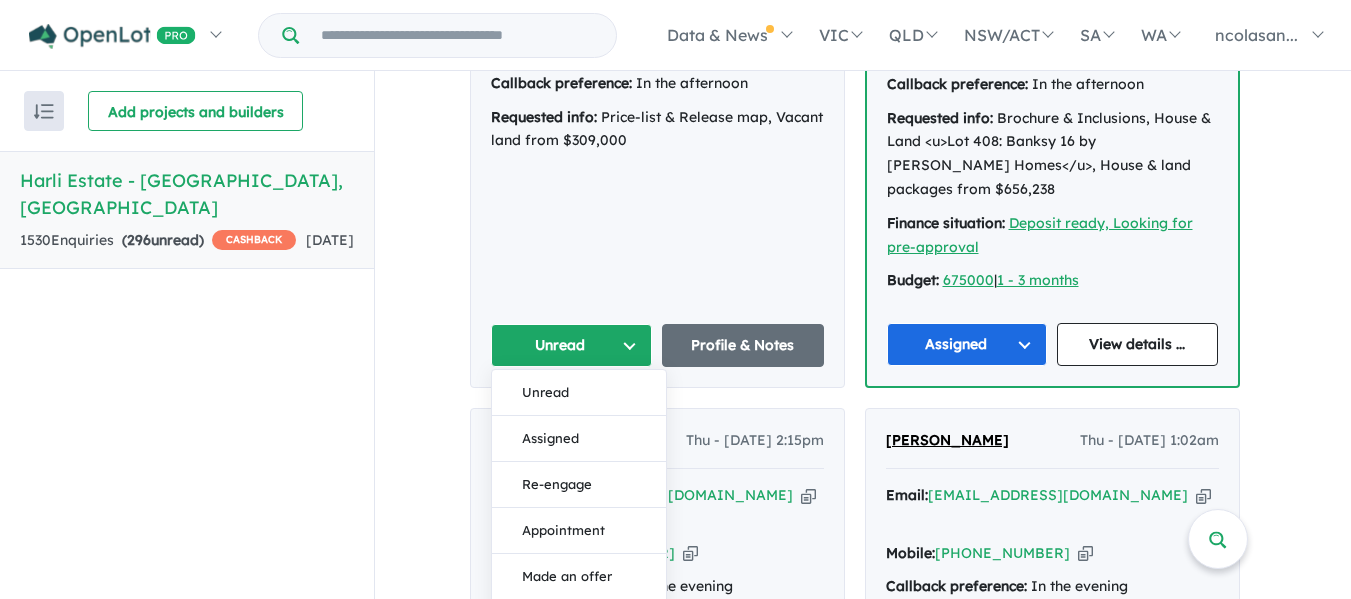 click on "Assigned" at bounding box center (579, 439) 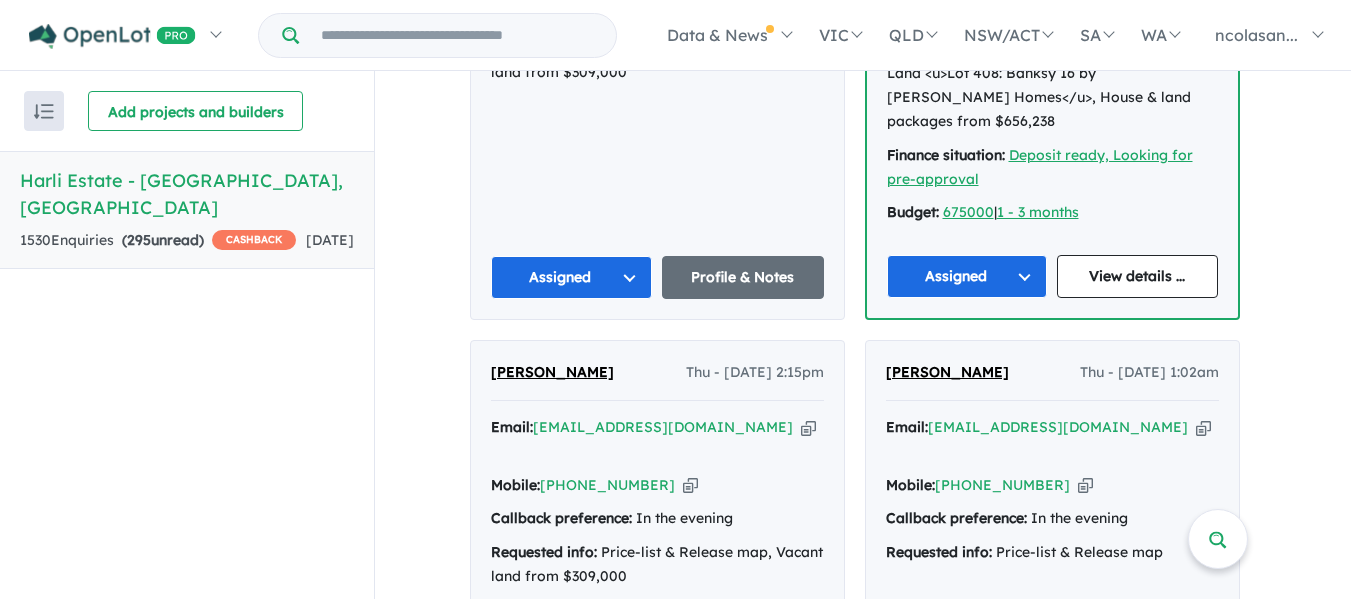 scroll, scrollTop: 1160, scrollLeft: 0, axis: vertical 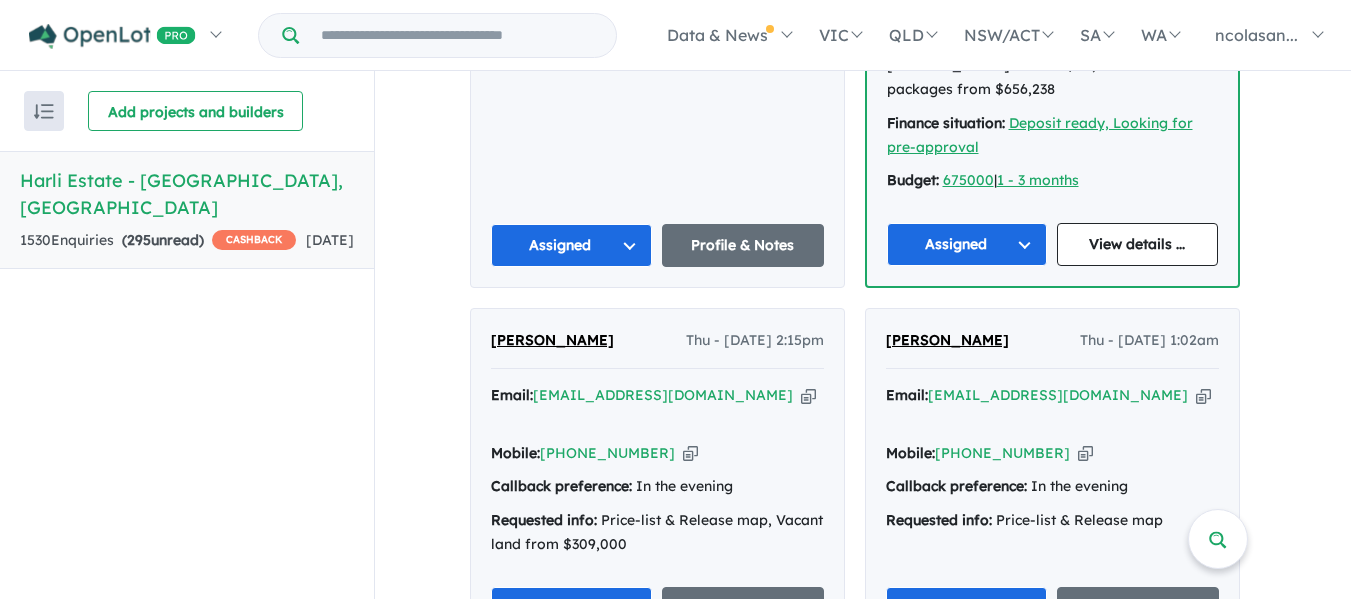 click at bounding box center [1085, 453] 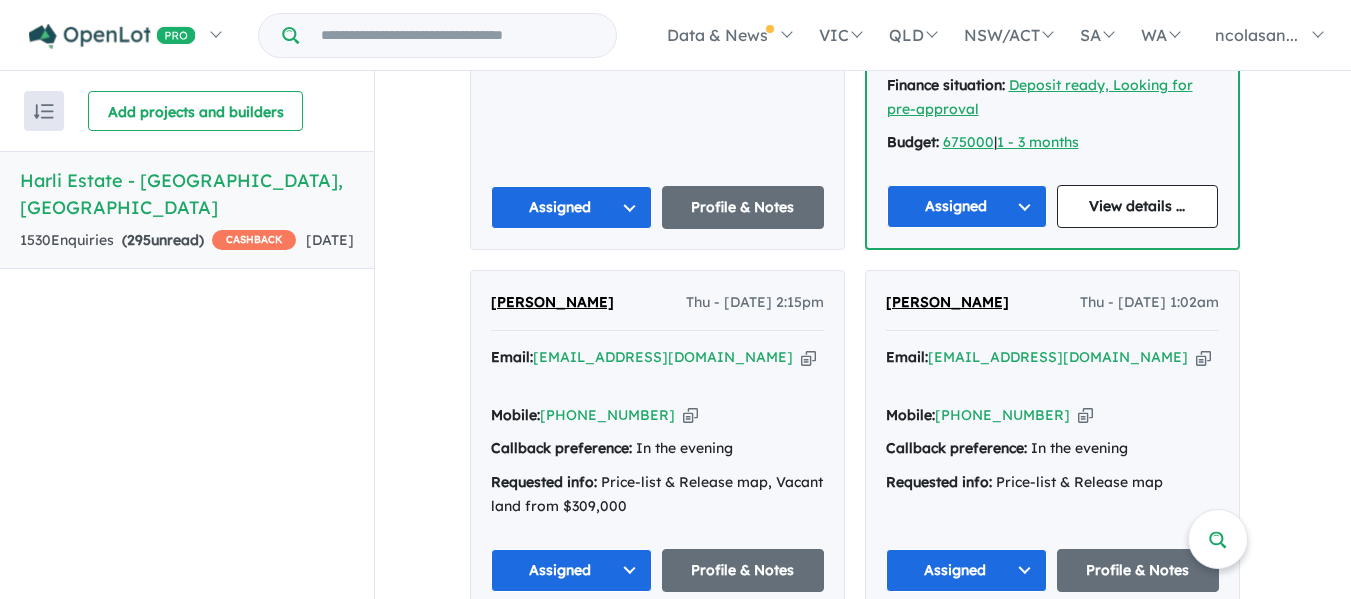 scroll, scrollTop: 1260, scrollLeft: 0, axis: vertical 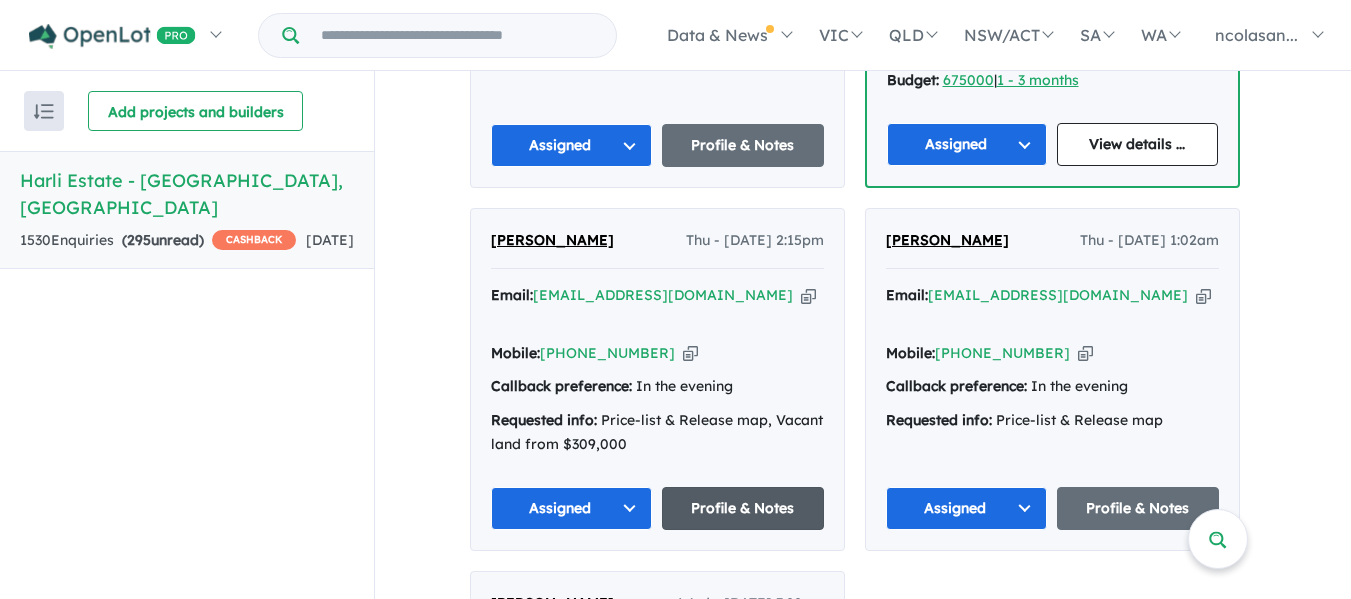 click on "Profile & Notes" at bounding box center [743, 508] 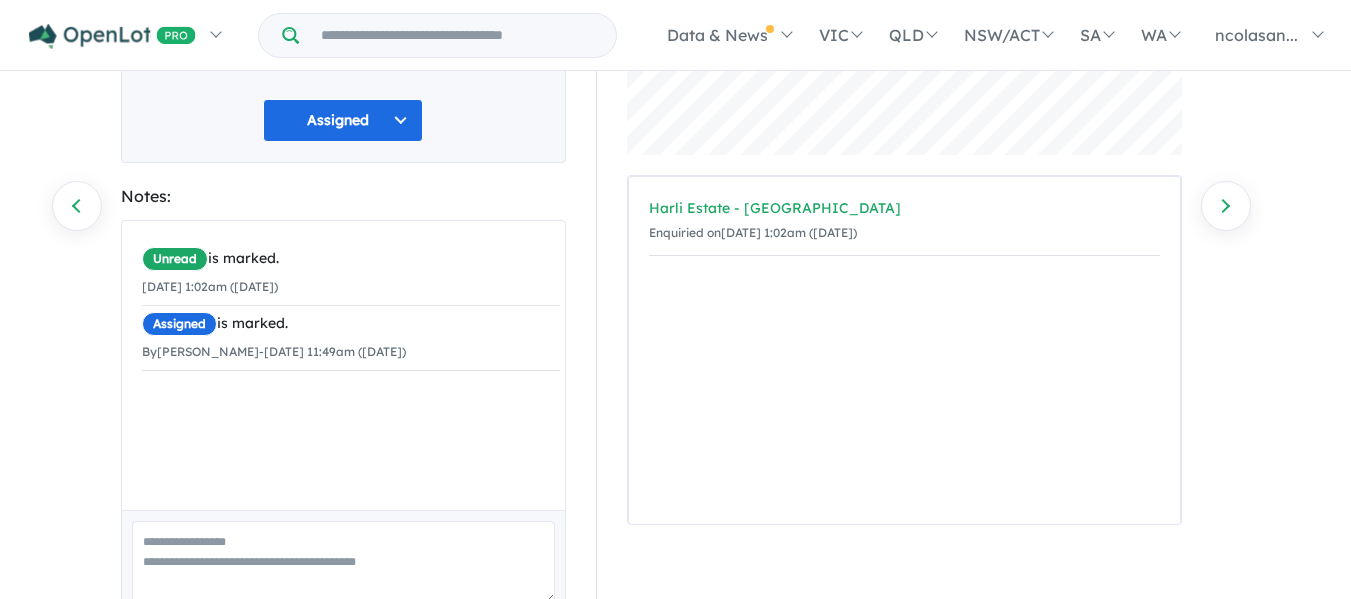scroll, scrollTop: 65, scrollLeft: 0, axis: vertical 